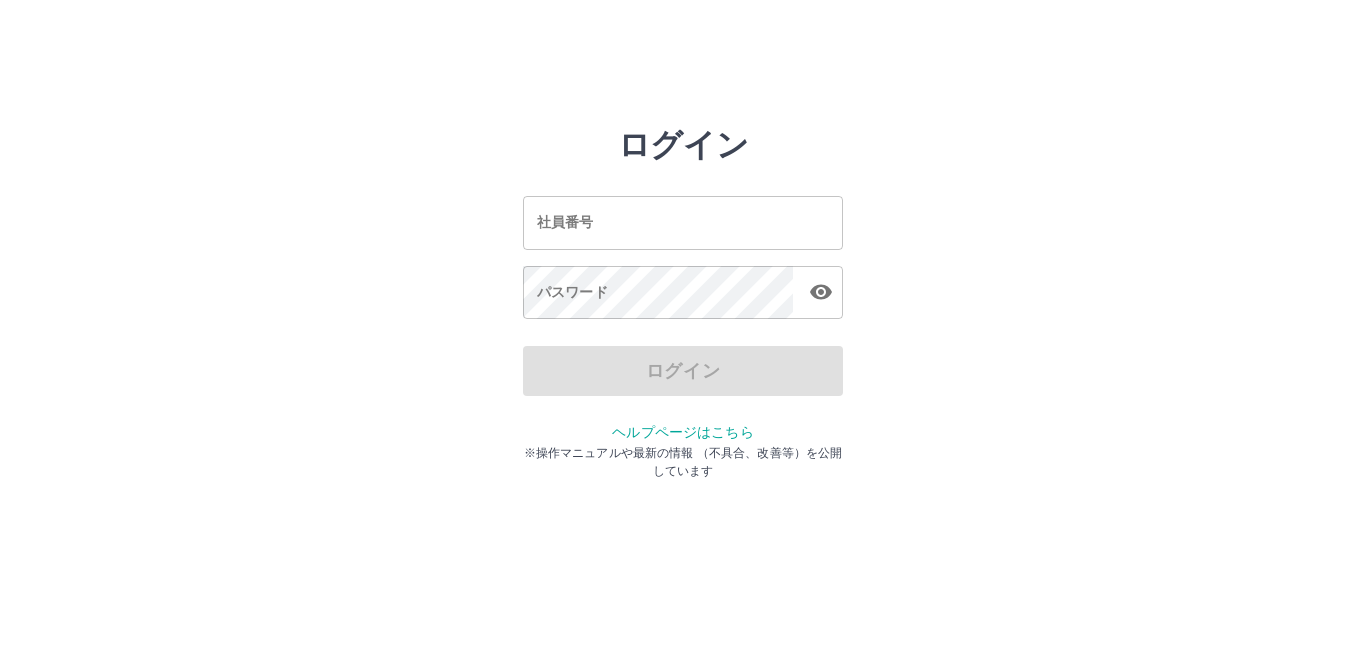scroll, scrollTop: 0, scrollLeft: 0, axis: both 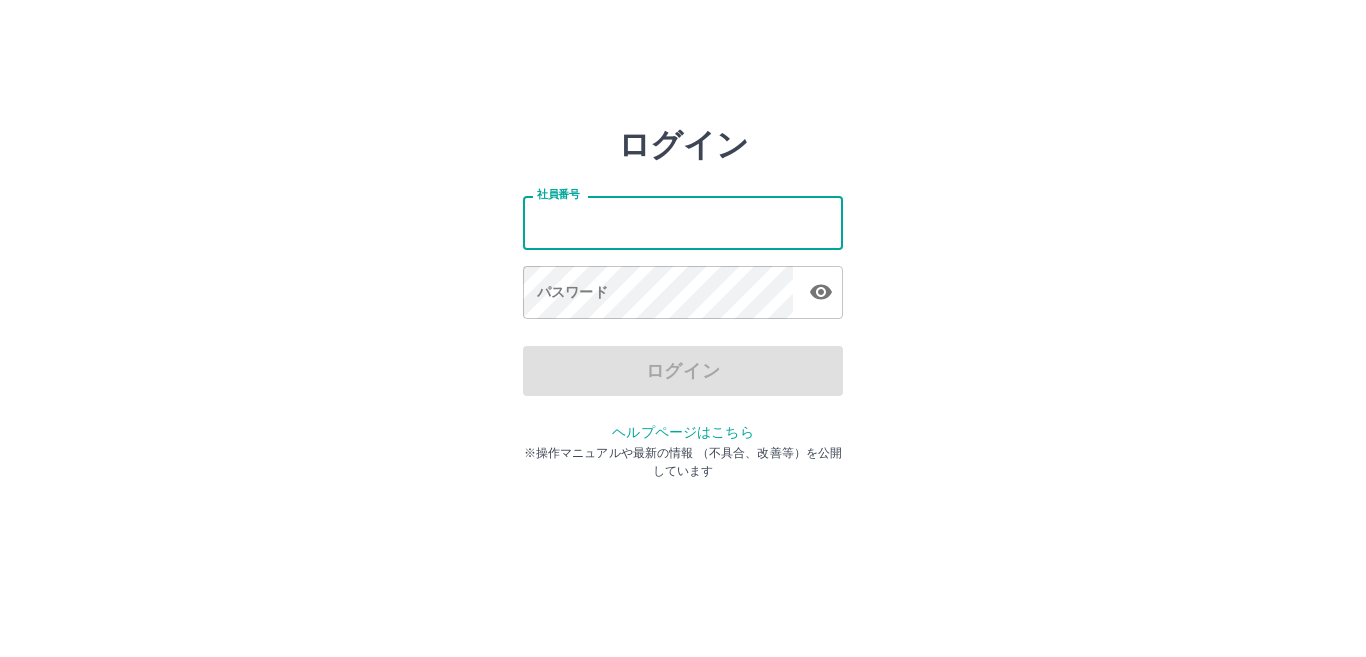 type on "*******" 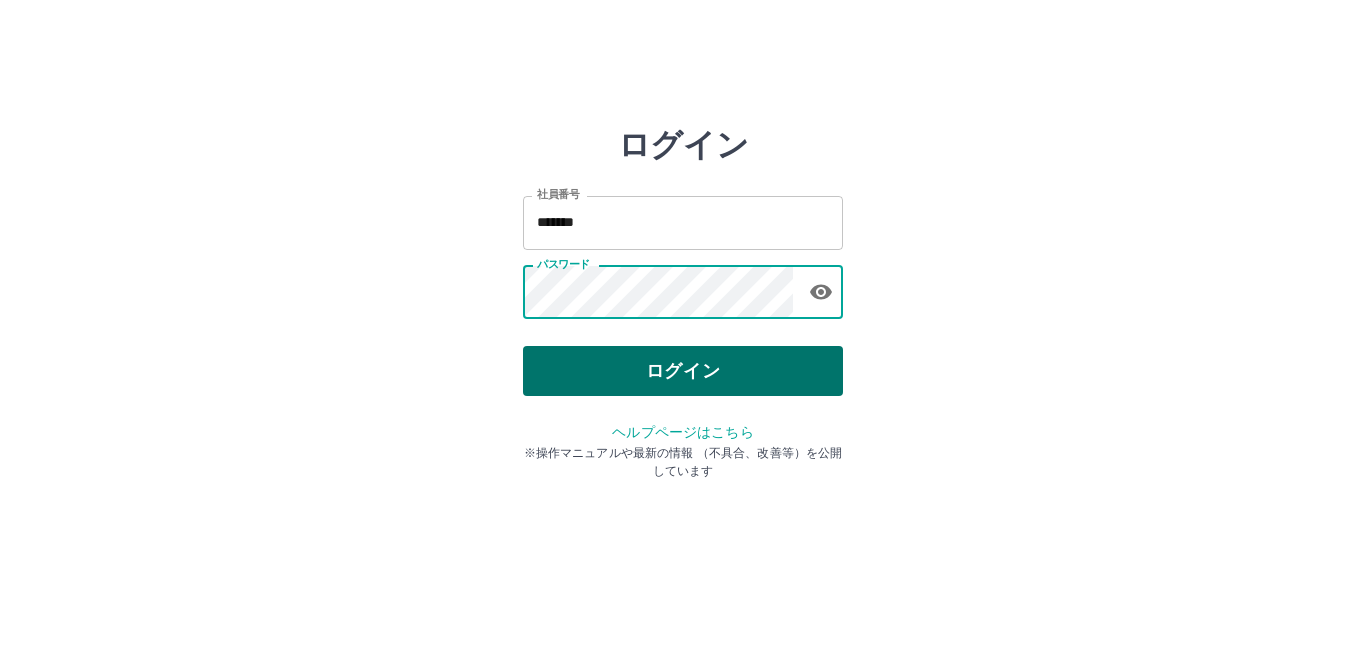 click on "ログイン" at bounding box center (683, 371) 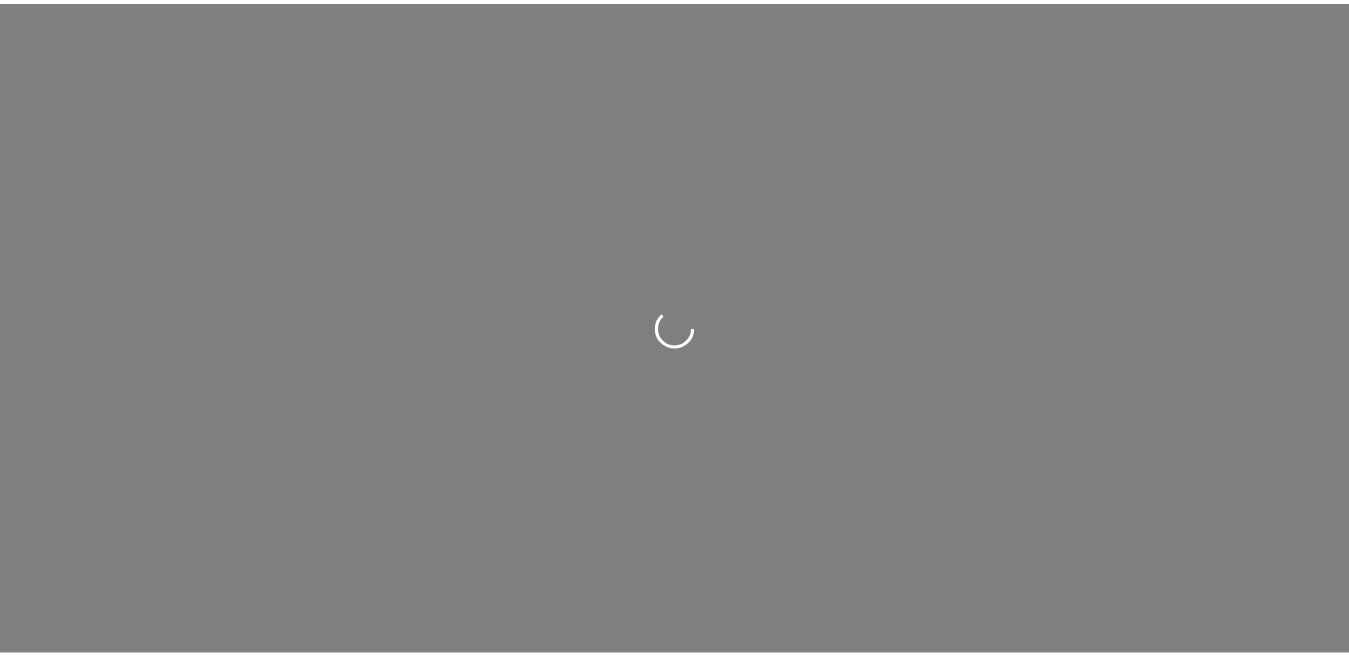 scroll, scrollTop: 0, scrollLeft: 0, axis: both 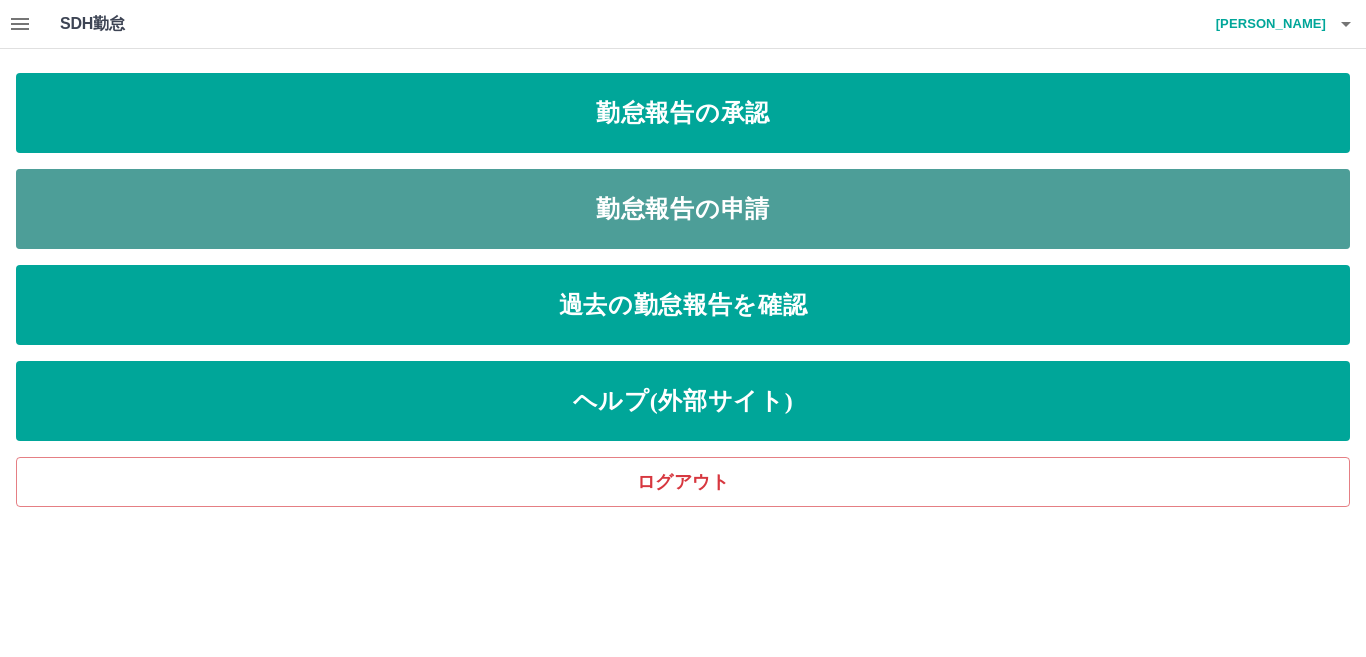 click on "勤怠報告の申請" at bounding box center [683, 209] 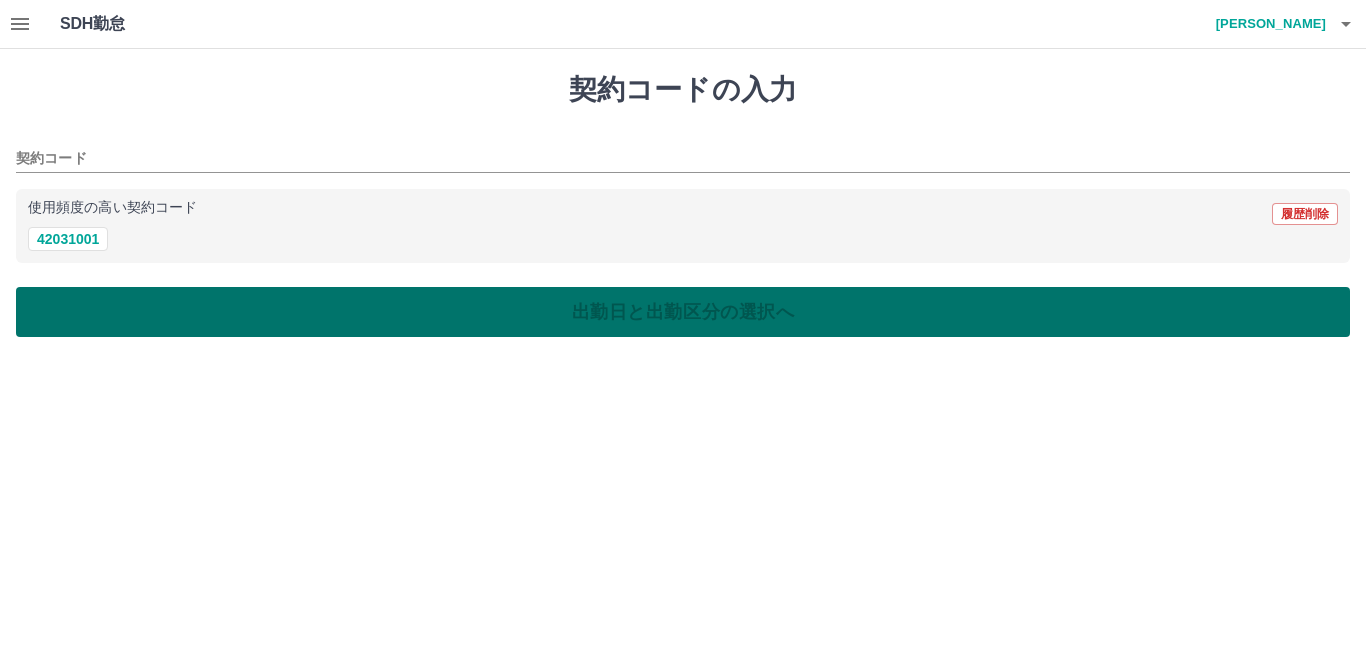 drag, startPoint x: 81, startPoint y: 247, endPoint x: 98, endPoint y: 291, distance: 47.169907 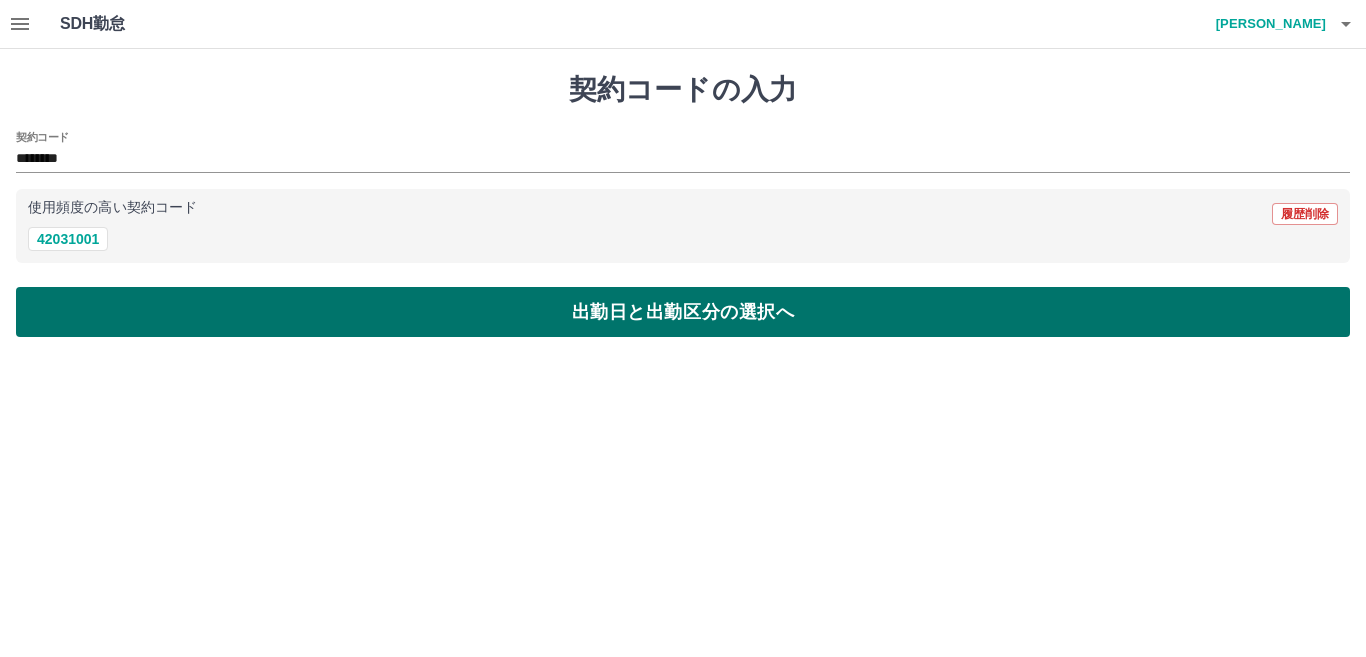 click on "出勤日と出勤区分の選択へ" at bounding box center (683, 312) 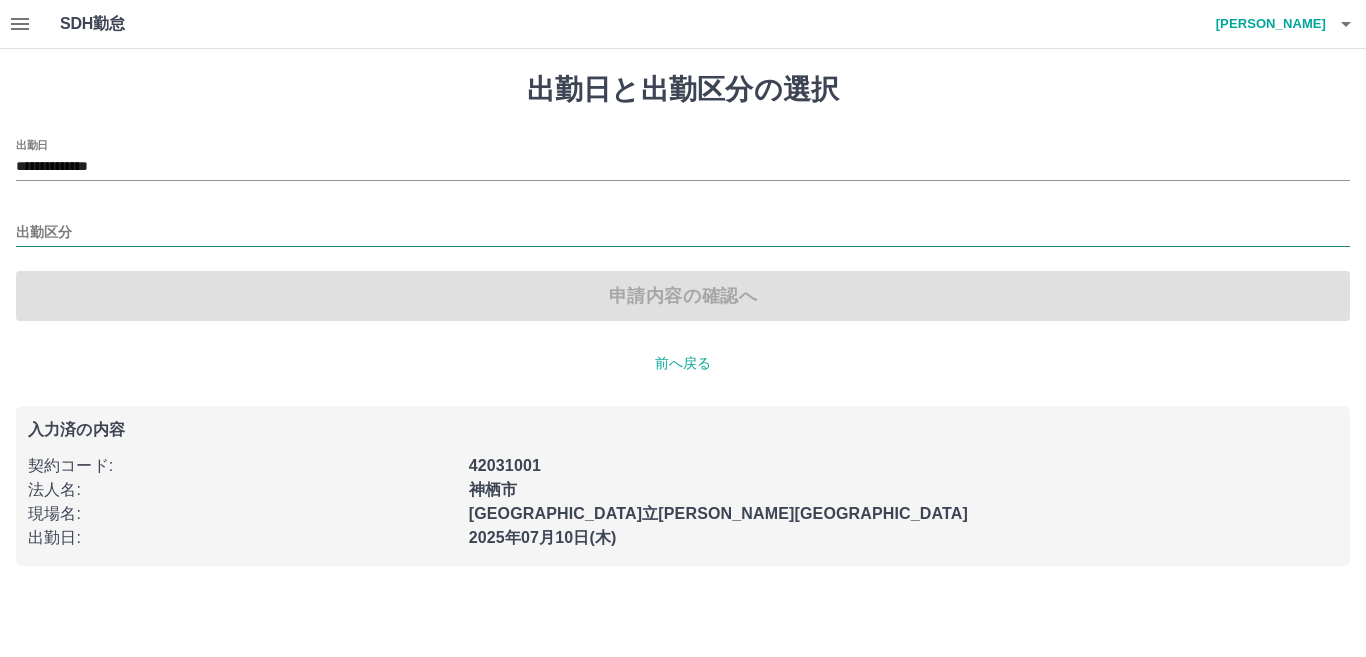 click on "出勤区分" at bounding box center [683, 233] 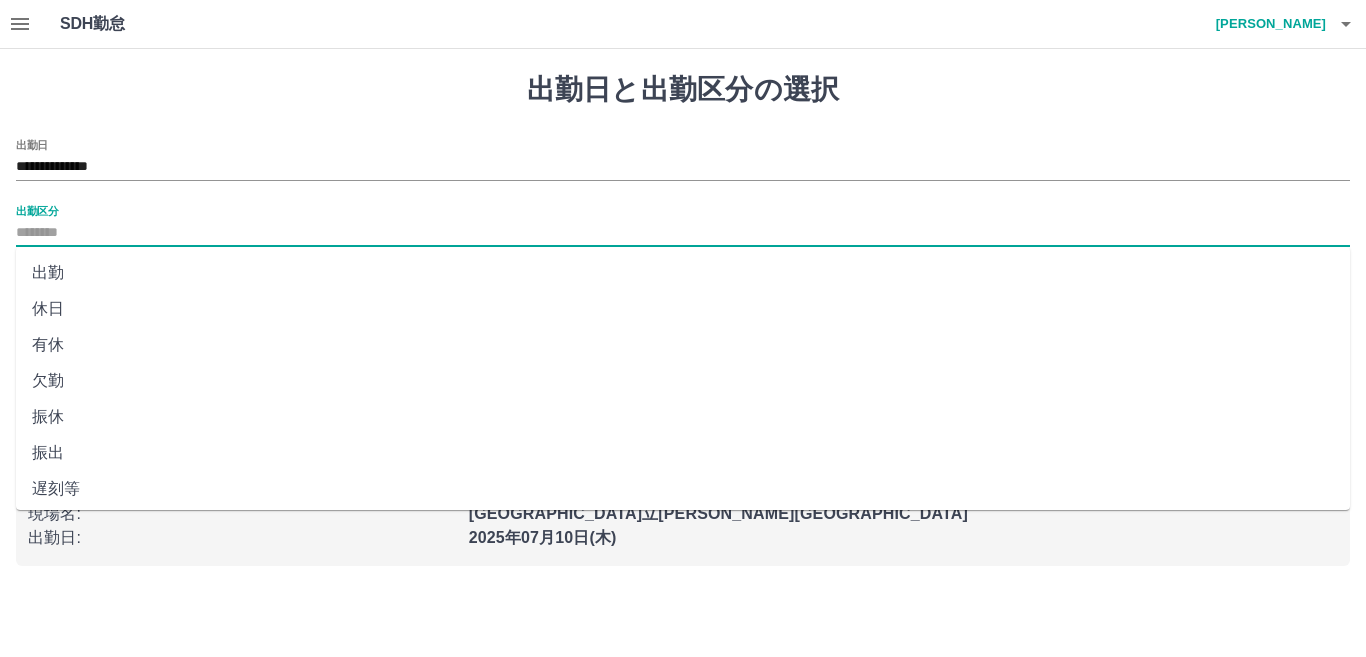 click on "出勤" at bounding box center [683, 273] 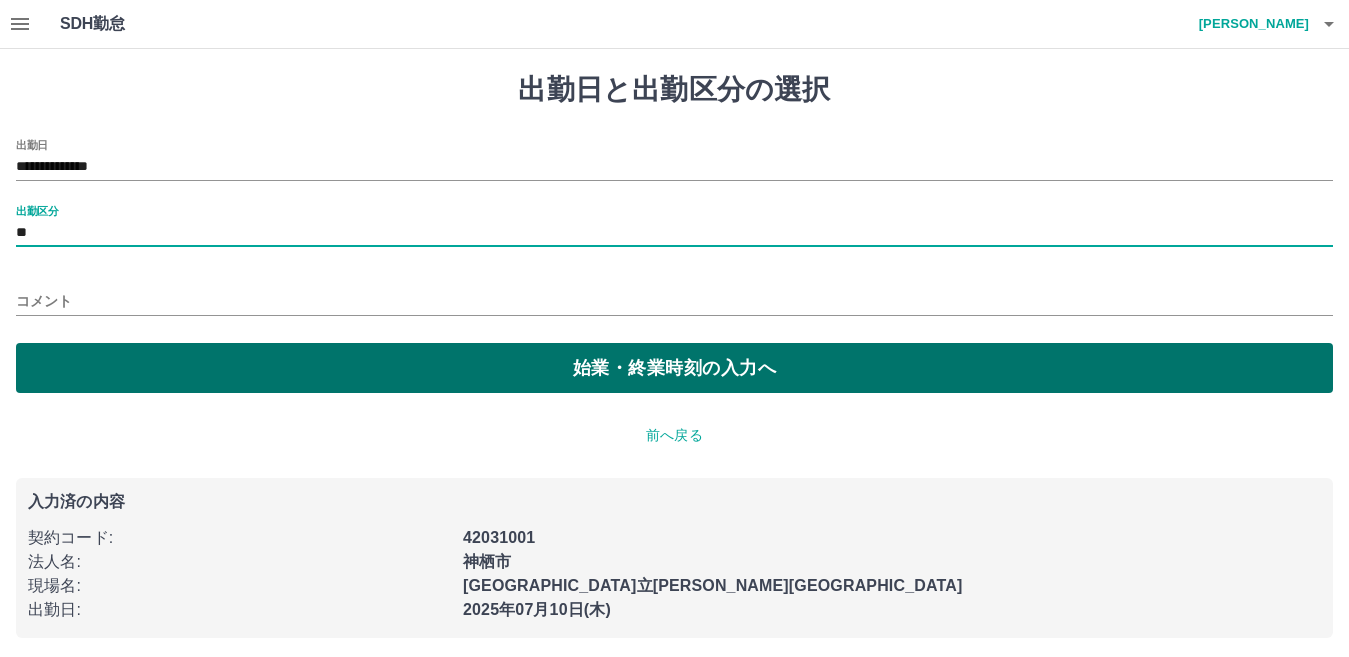 click on "始業・終業時刻の入力へ" at bounding box center (674, 368) 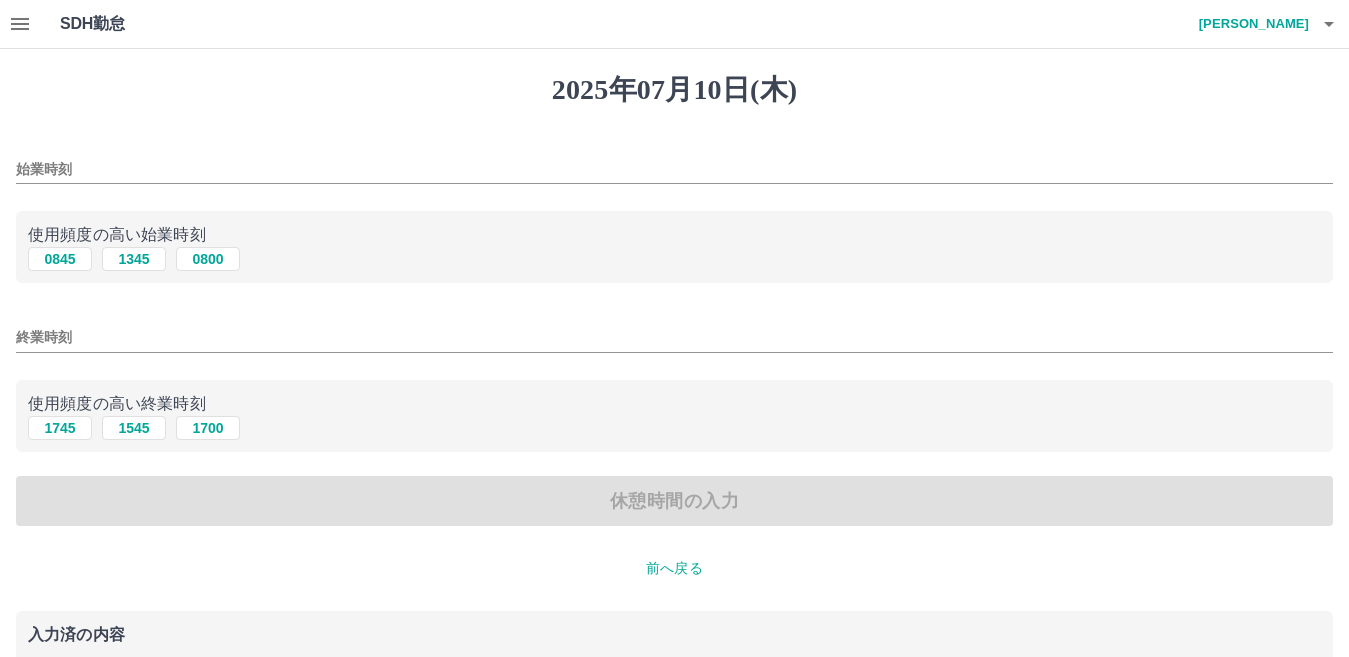 click on "0845" at bounding box center (60, 259) 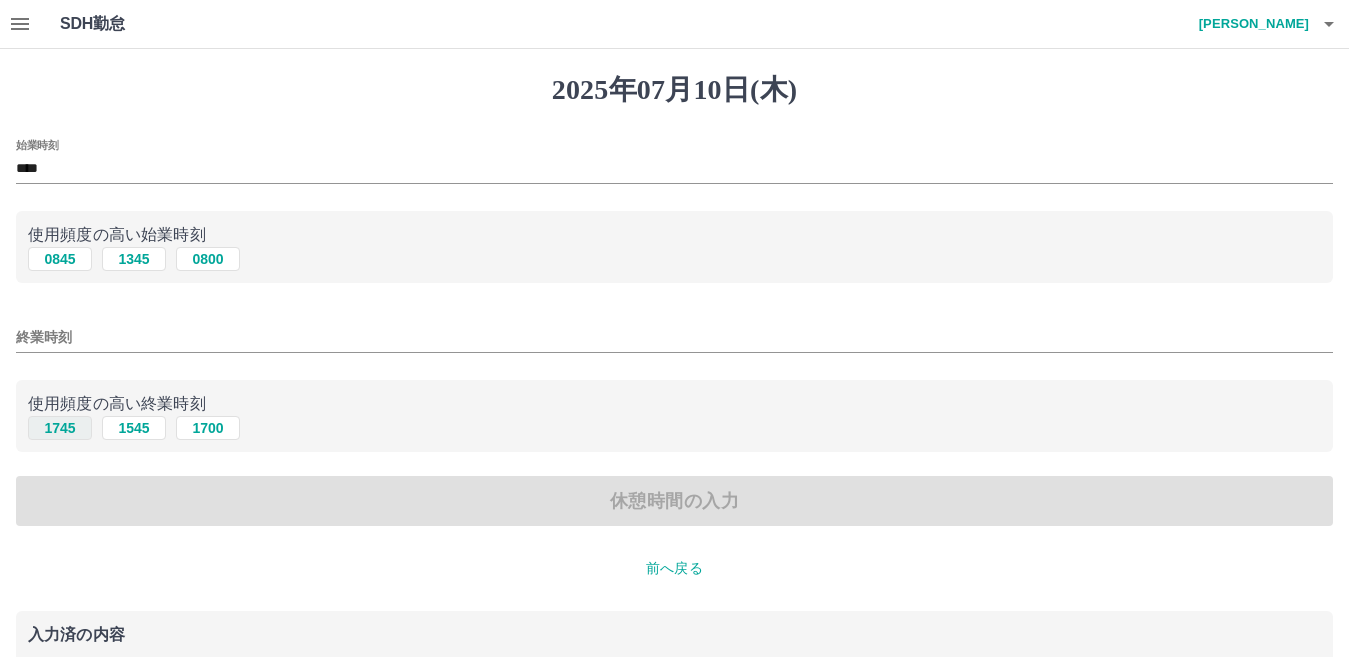 click on "1745" at bounding box center (60, 428) 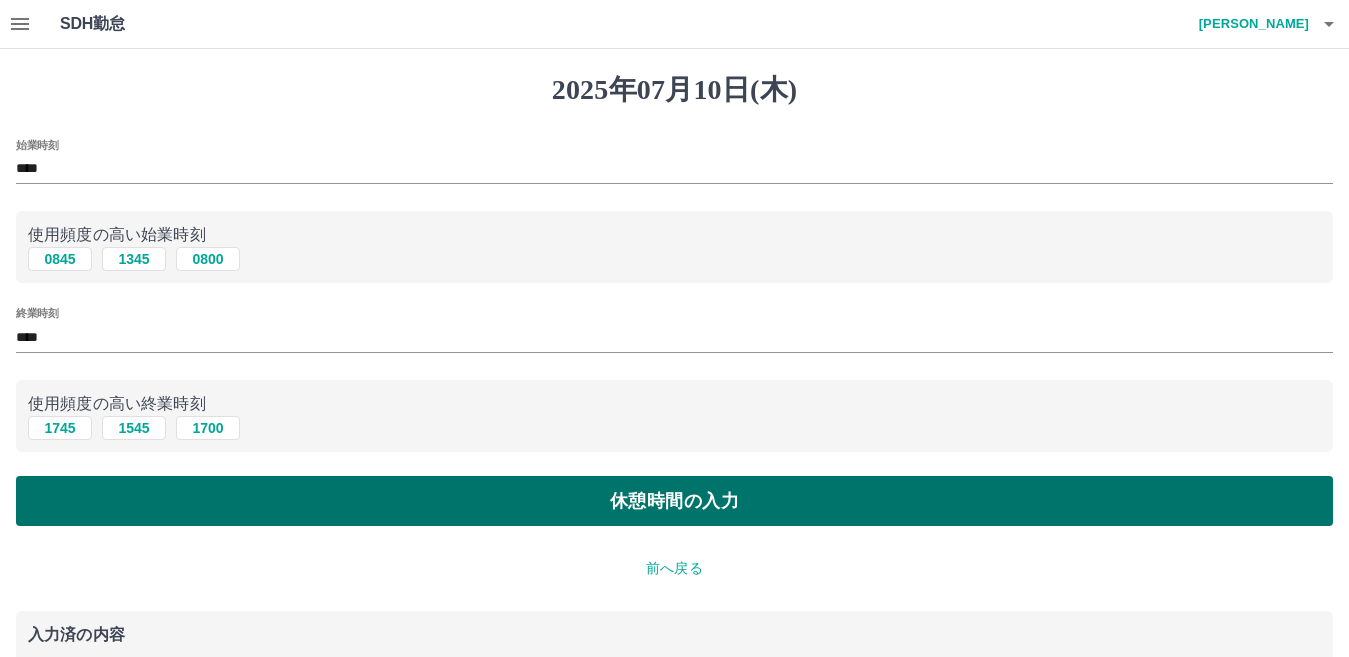 click on "休憩時間の入力" at bounding box center (674, 501) 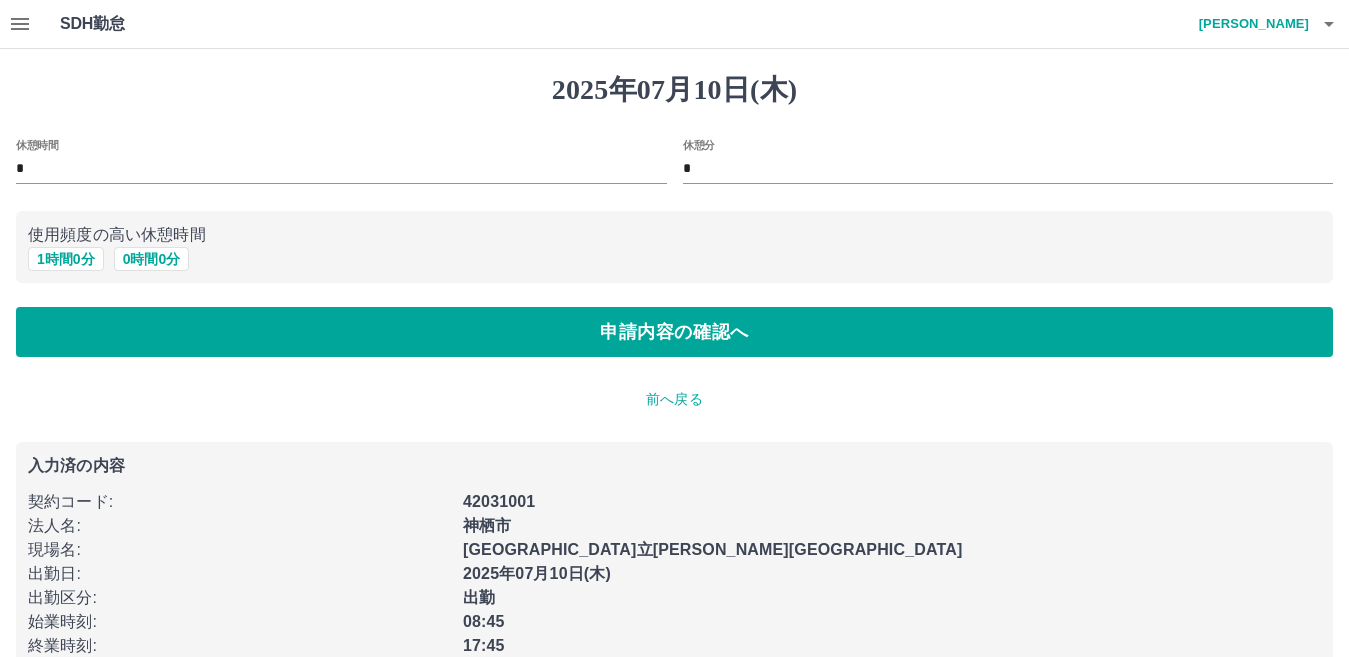 drag, startPoint x: 76, startPoint y: 263, endPoint x: 76, endPoint y: 276, distance: 13 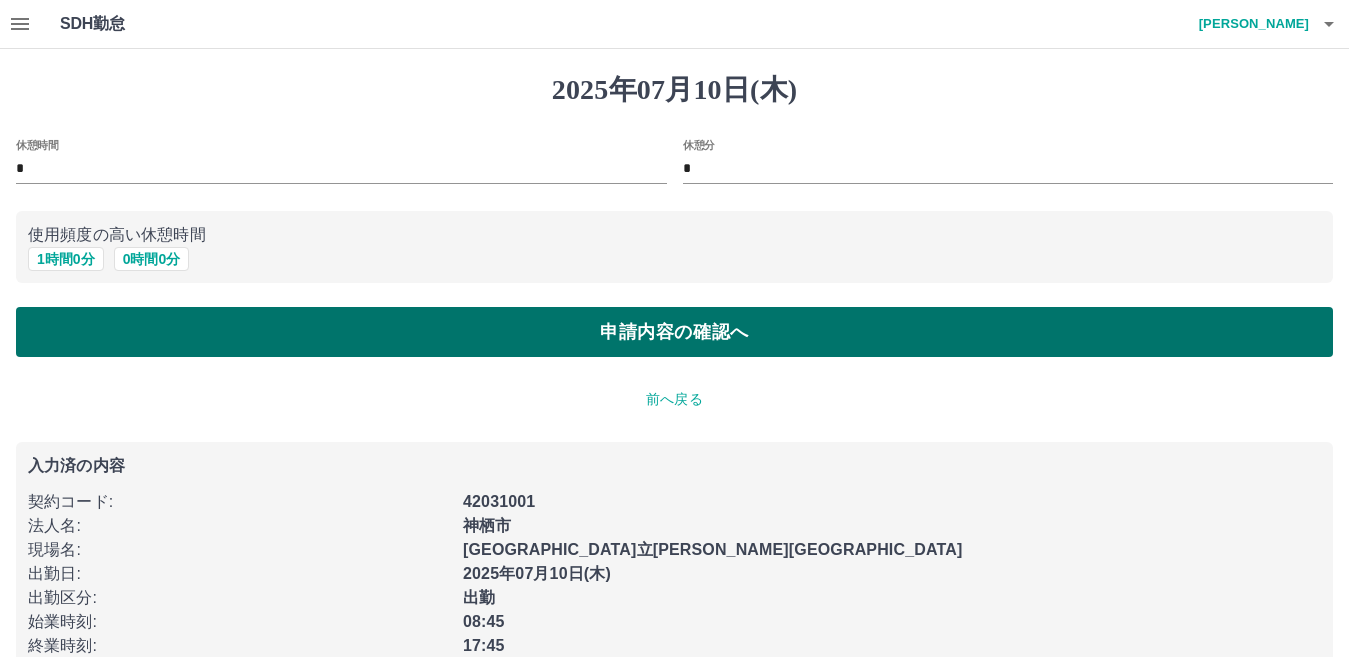 click on "申請内容の確認へ" at bounding box center [674, 332] 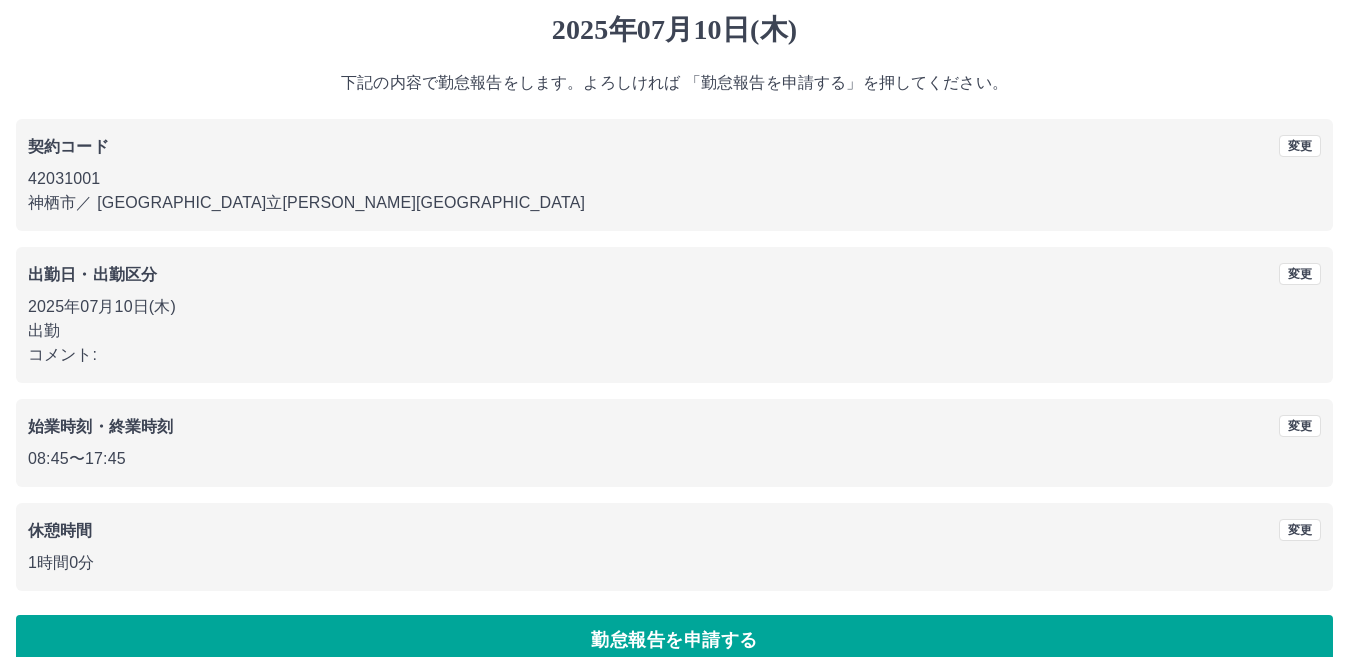 scroll, scrollTop: 92, scrollLeft: 0, axis: vertical 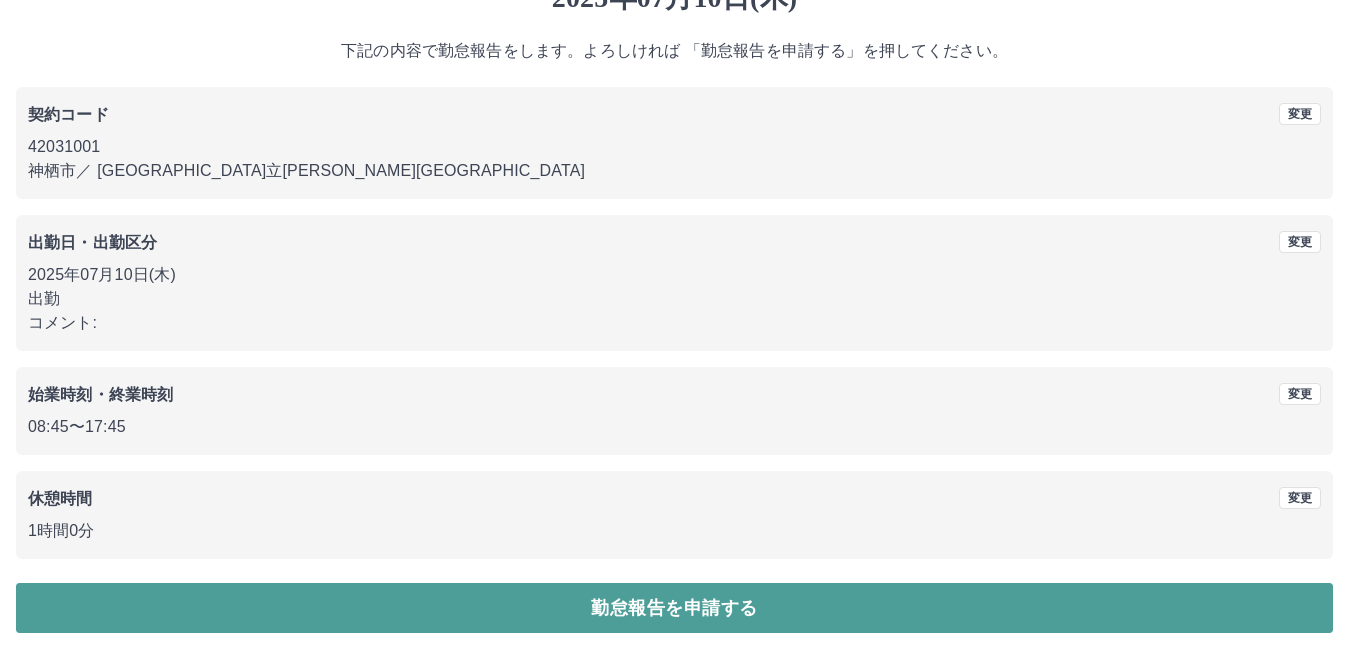 click on "勤怠報告を申請する" at bounding box center (674, 608) 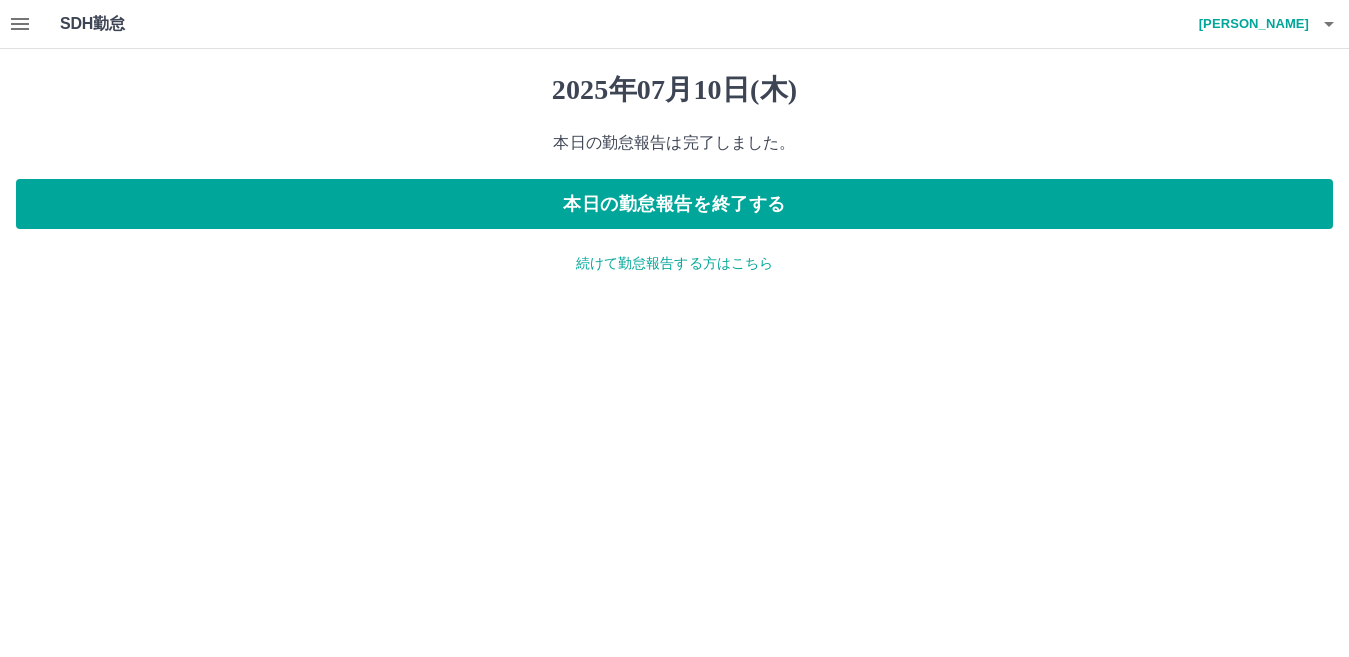 scroll, scrollTop: 0, scrollLeft: 0, axis: both 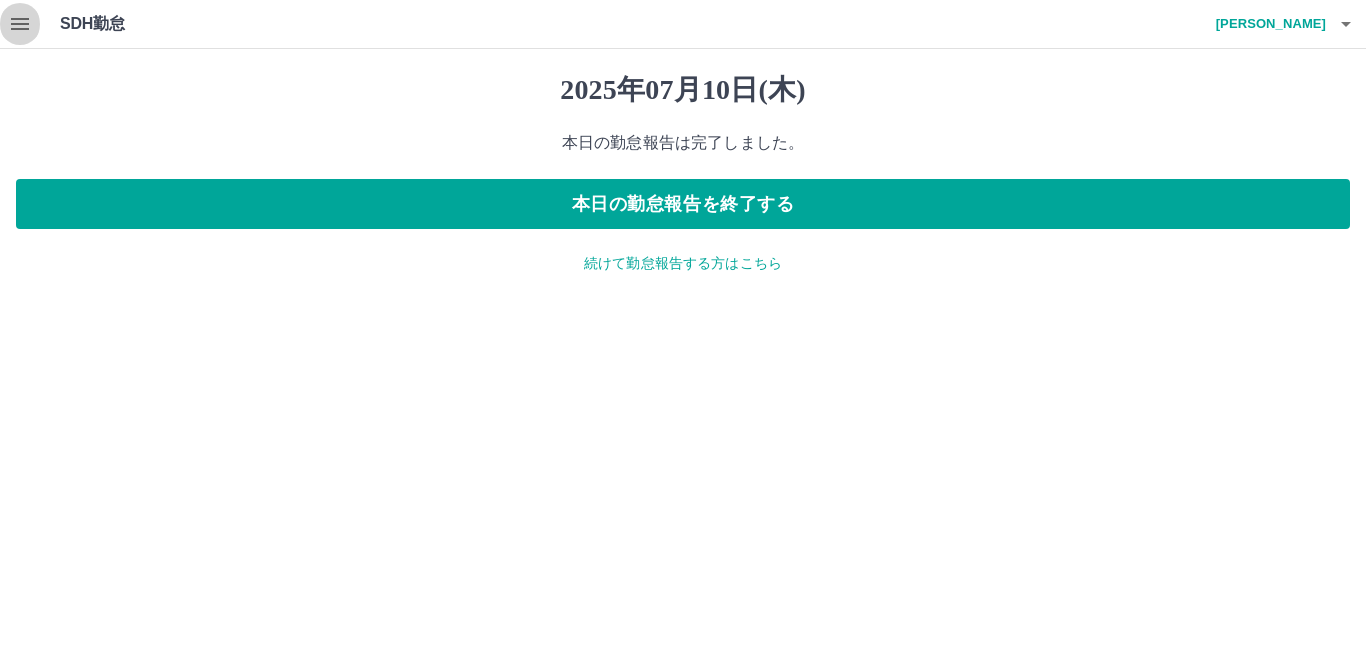 click 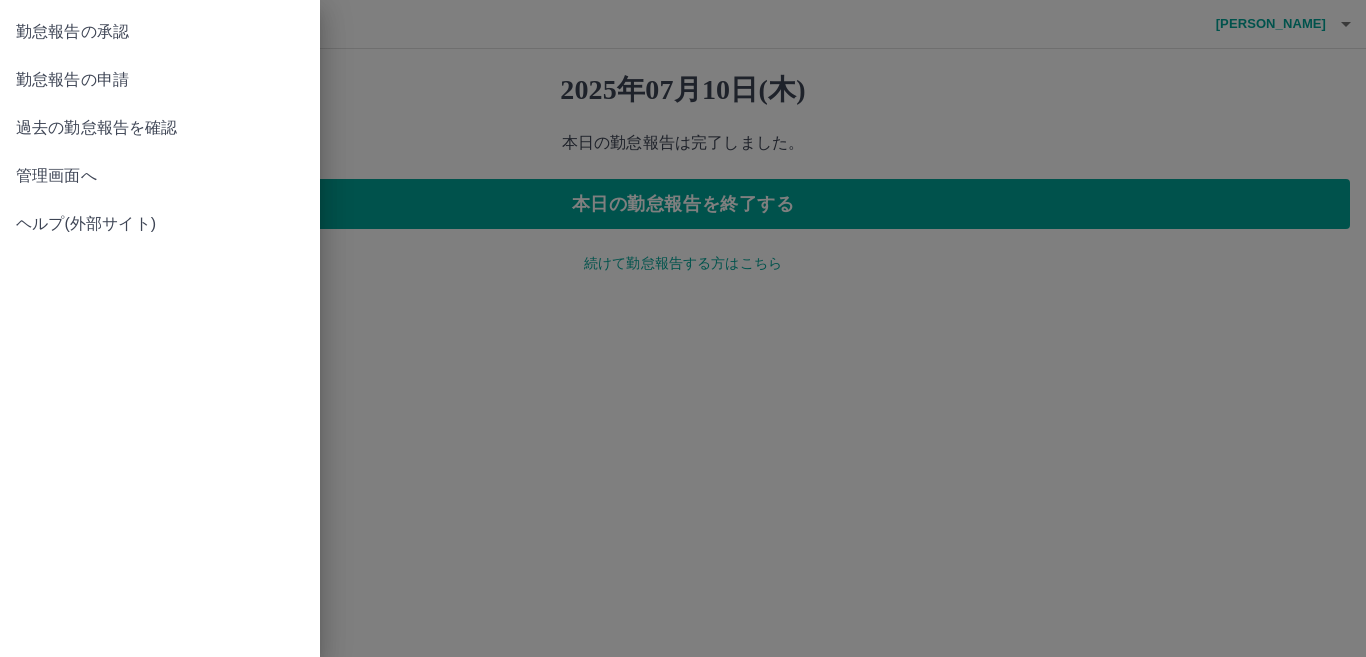 click on "勤怠報告の承認" at bounding box center [160, 32] 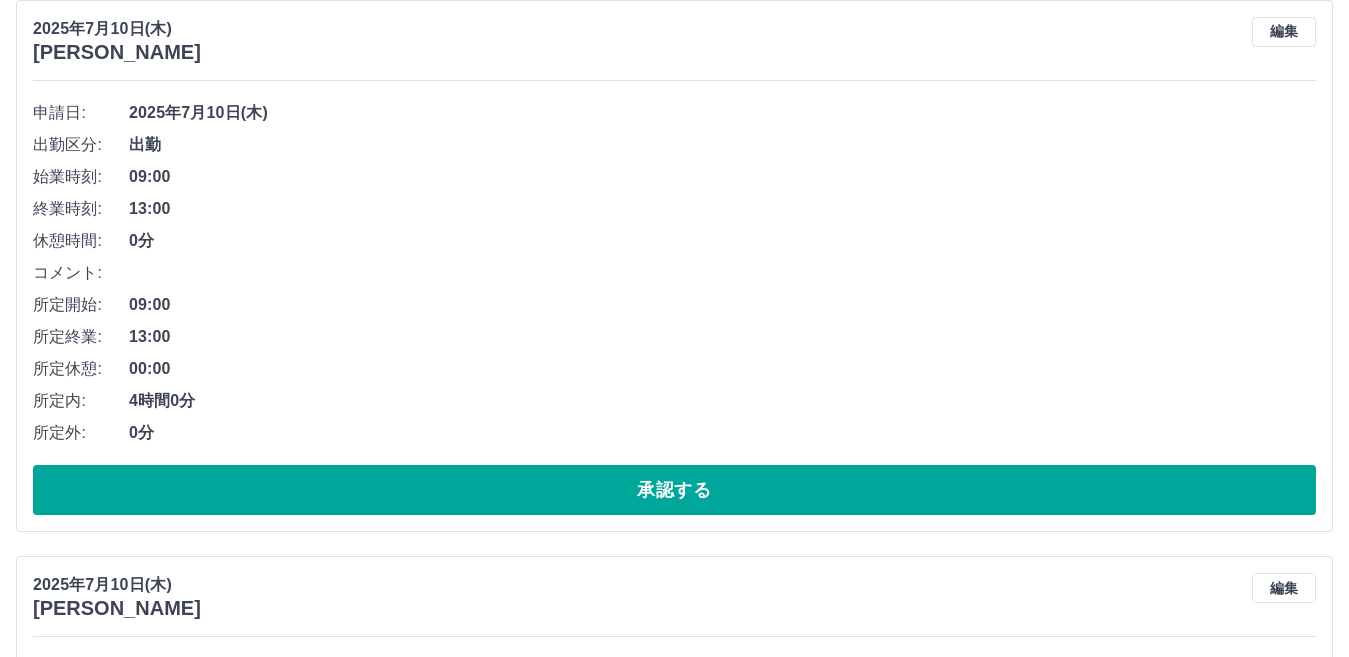 scroll, scrollTop: 200, scrollLeft: 0, axis: vertical 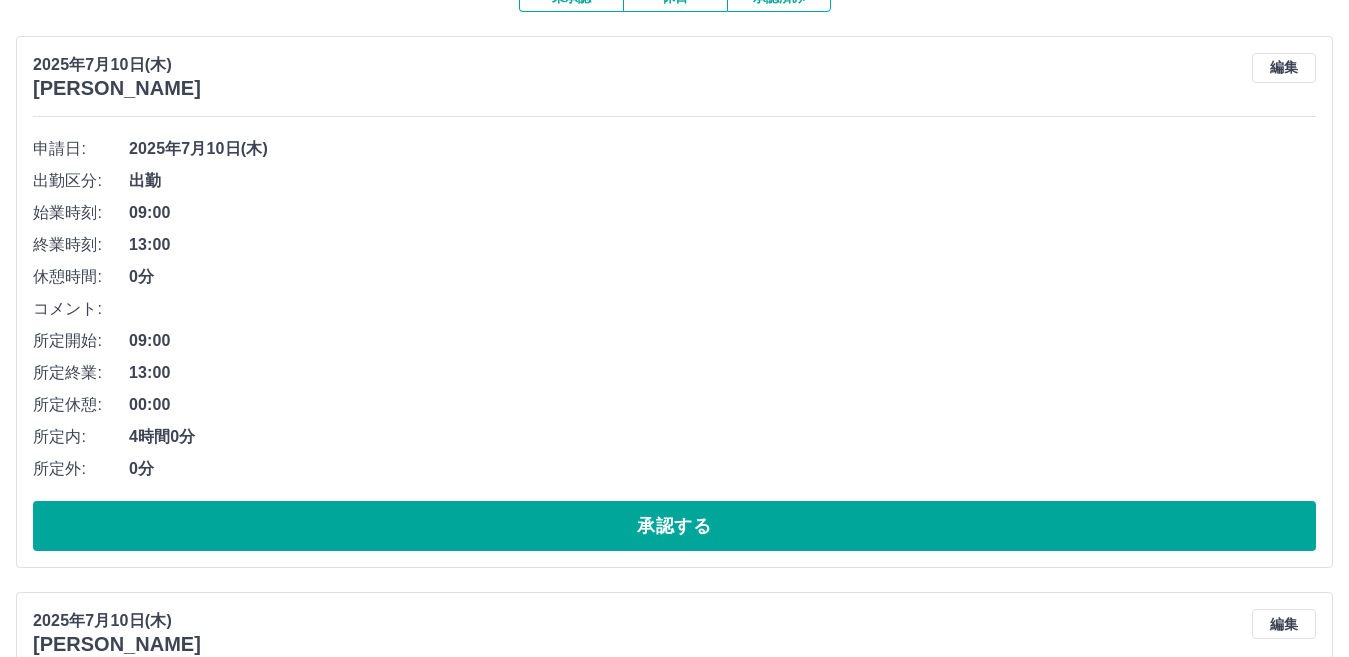 click on "申請日: 2025年7月10日(木) 出勤区分: 出勤 始業時刻: 09:00 終業時刻: 13:00 休憩時間: 0分 コメント: 所定開始: 09:00 所定終業: 13:00 所定休憩: 00:00 所定内: 4時間0分 所定外: 0分 承認する" at bounding box center (674, 342) 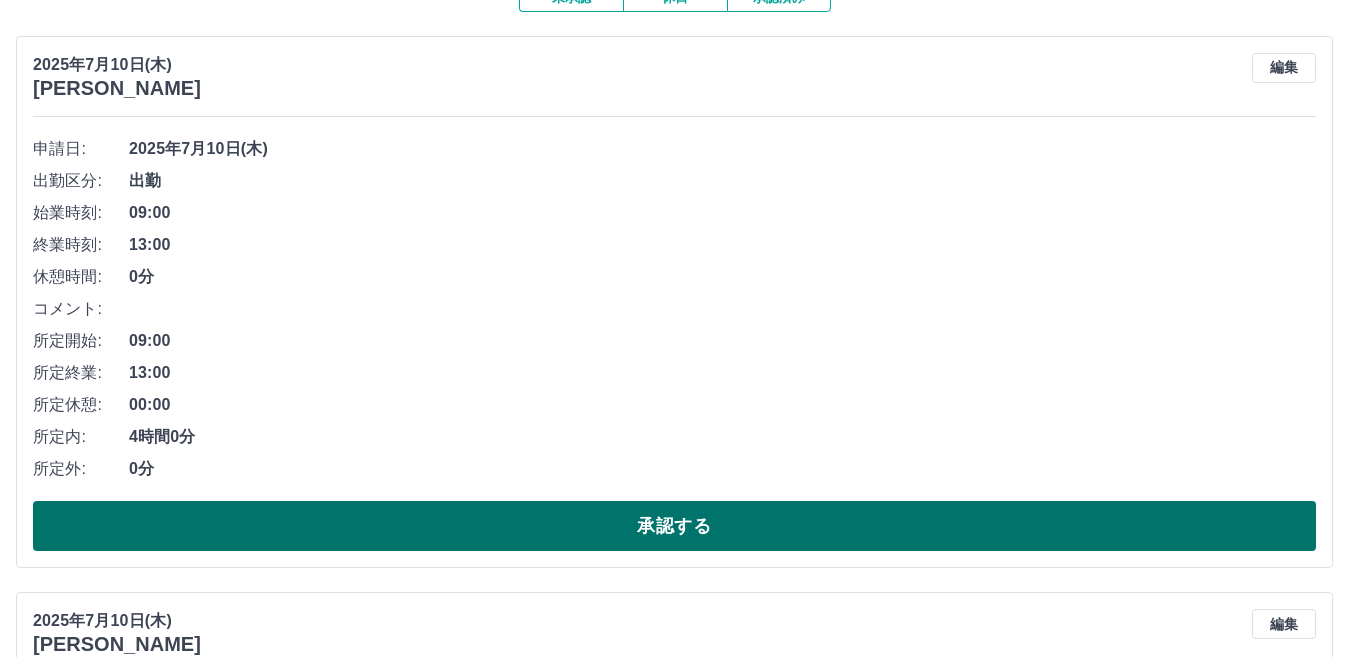 click on "承認する" at bounding box center (674, 526) 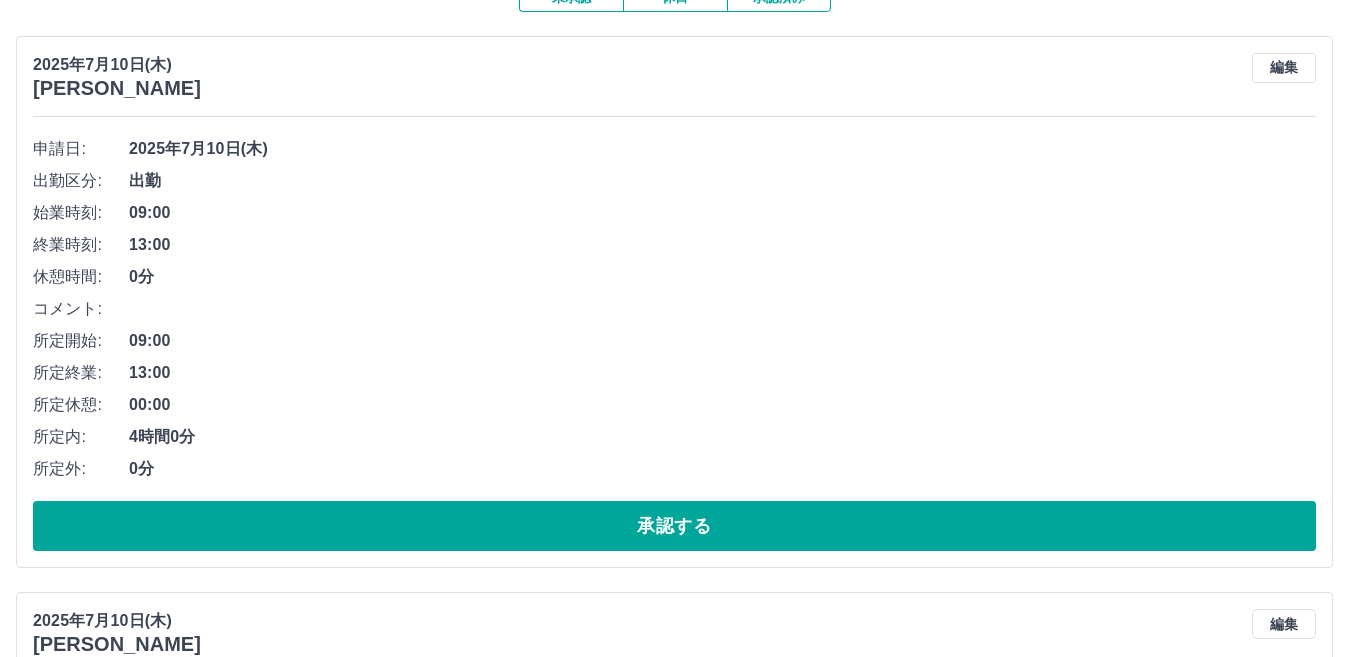click on "承認する" at bounding box center (674, 526) 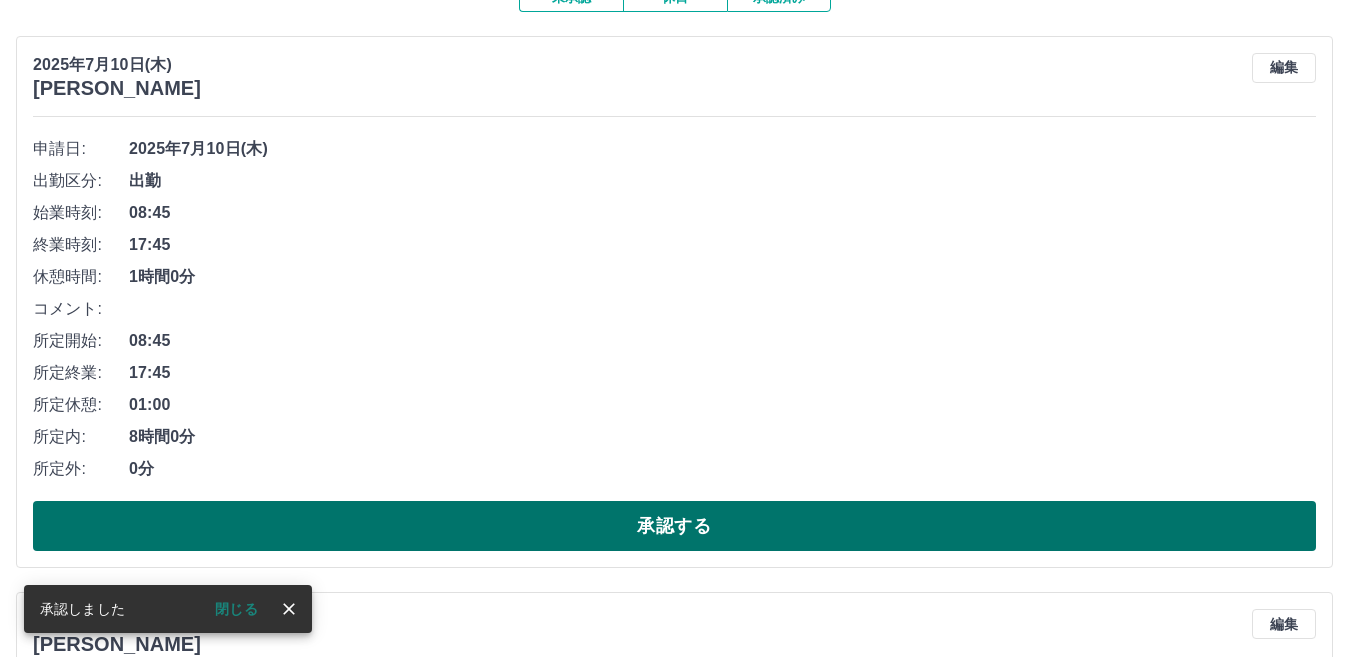 click on "承認する" at bounding box center [674, 526] 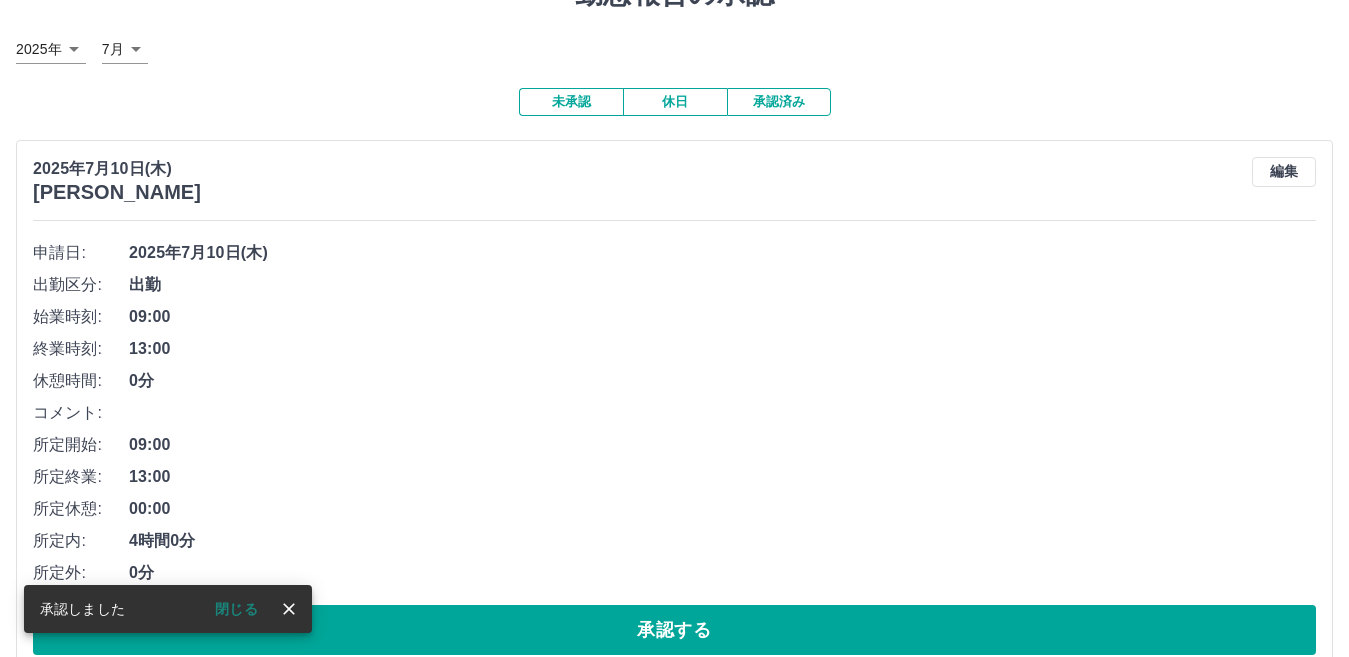 scroll, scrollTop: 0, scrollLeft: 0, axis: both 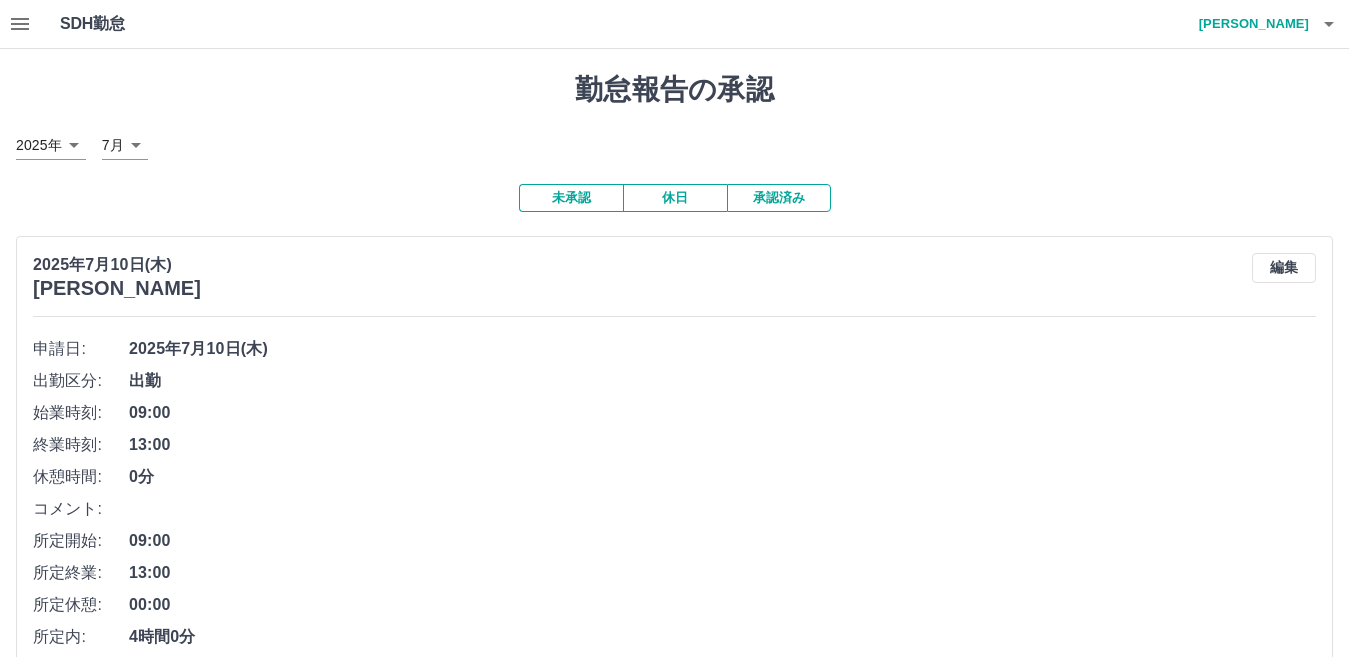 click on "承認済み" at bounding box center [779, 198] 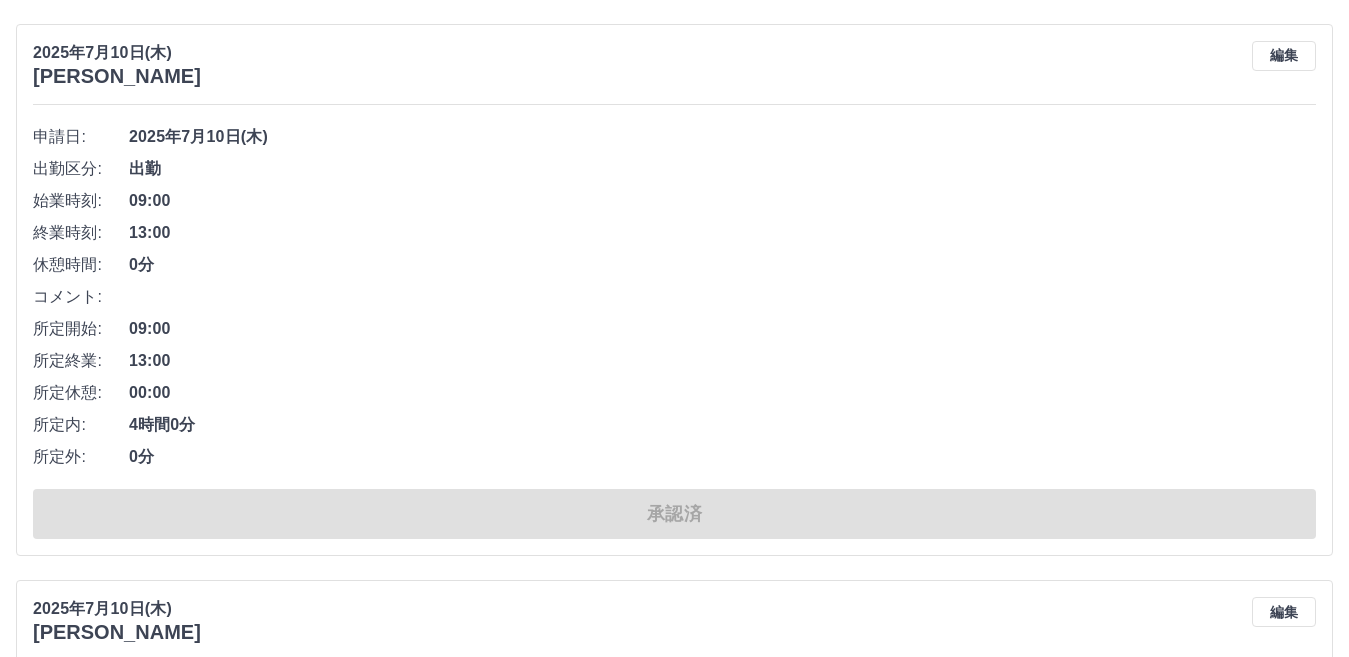 scroll, scrollTop: 0, scrollLeft: 0, axis: both 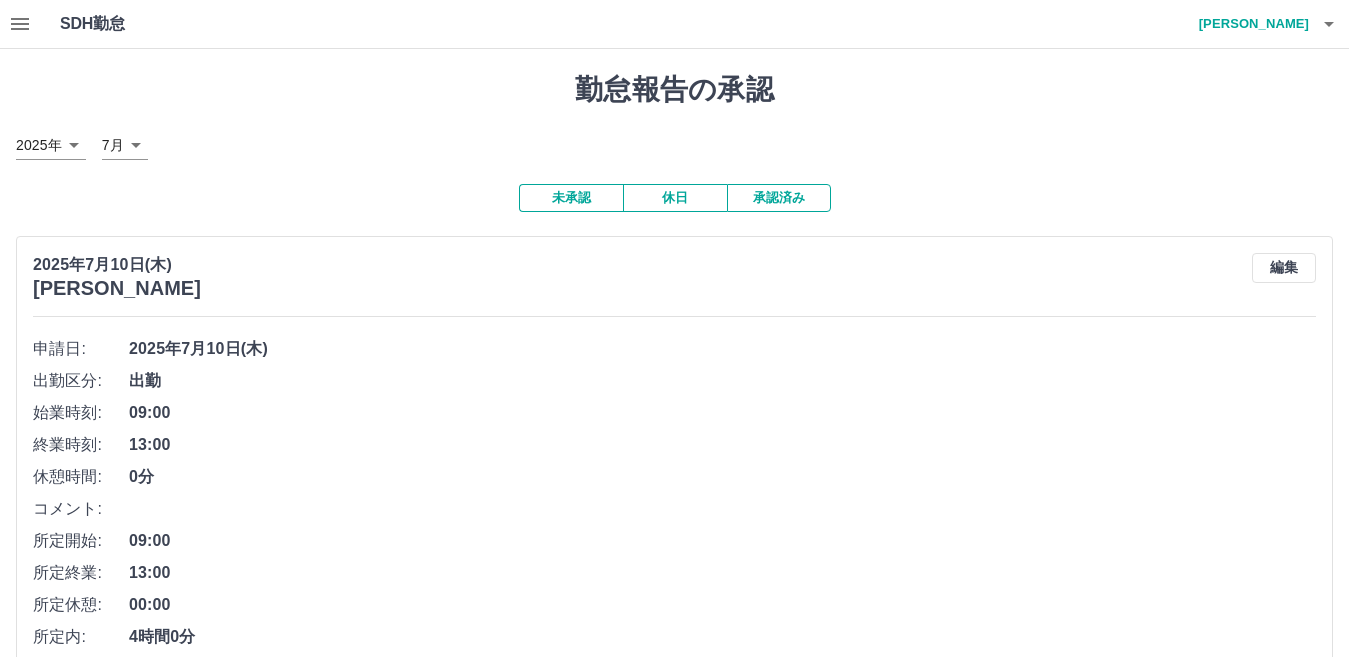 click on "未承認" at bounding box center [571, 198] 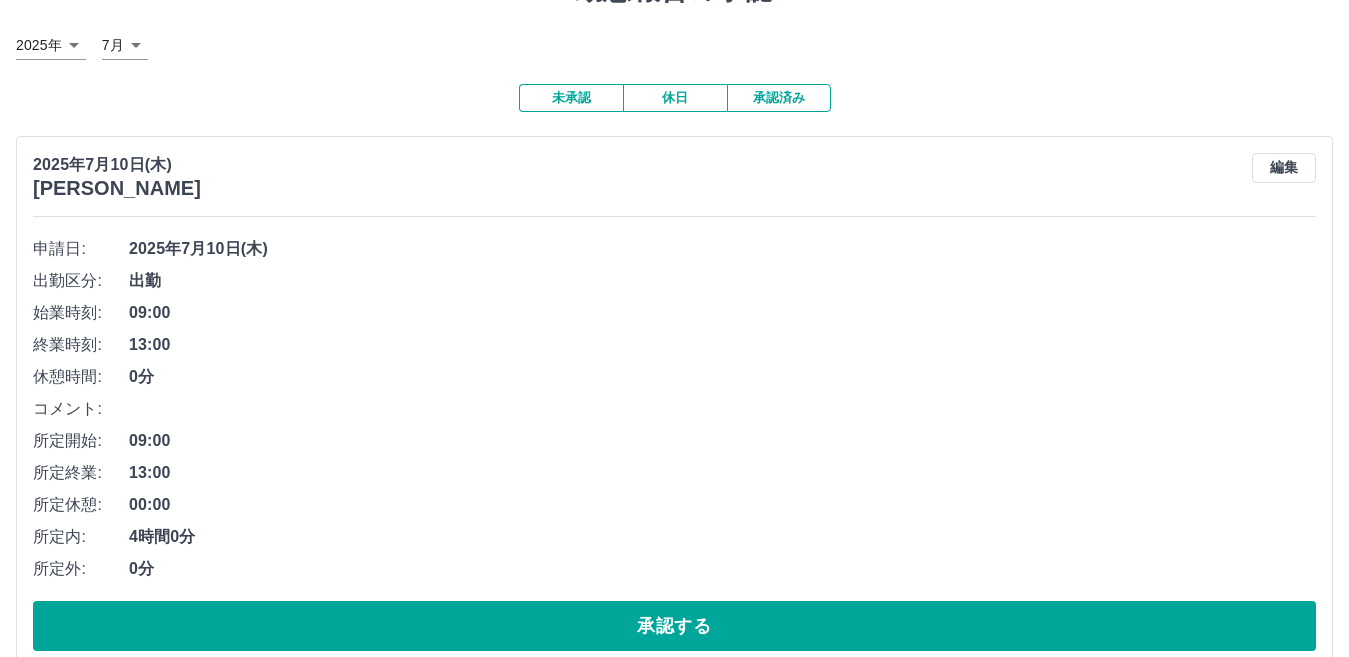 scroll, scrollTop: 200, scrollLeft: 0, axis: vertical 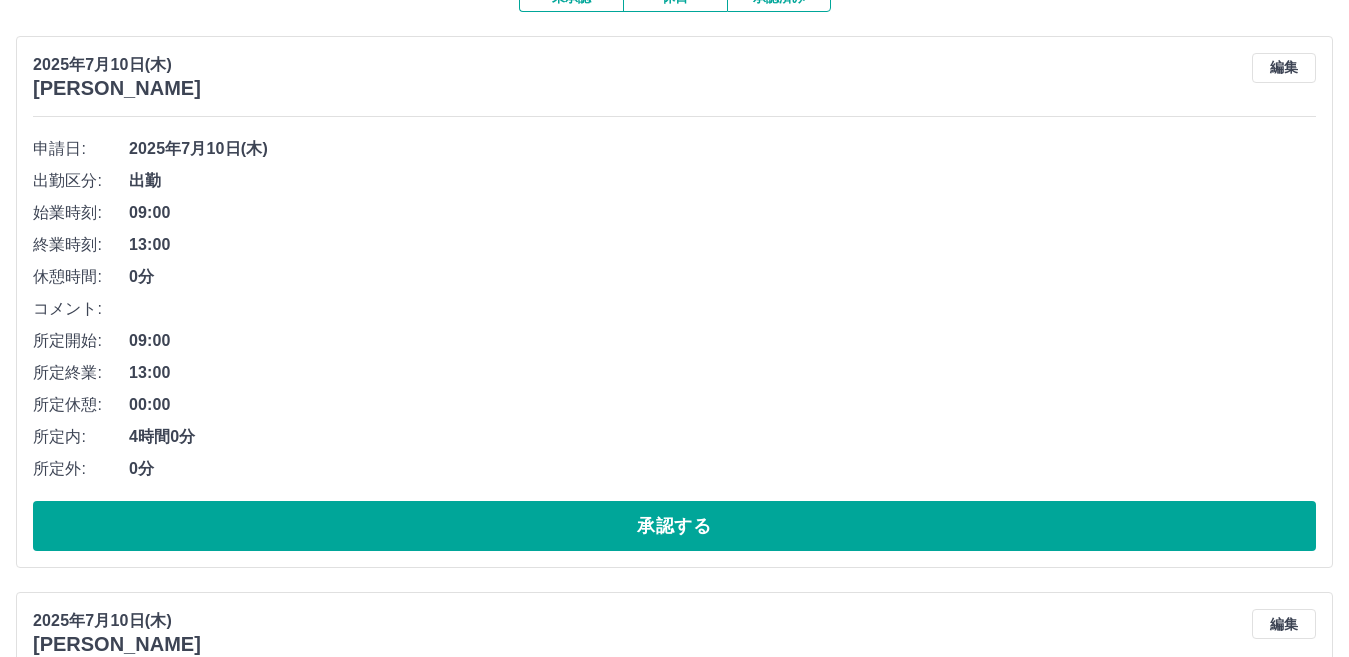 click on "承認する" at bounding box center [674, 526] 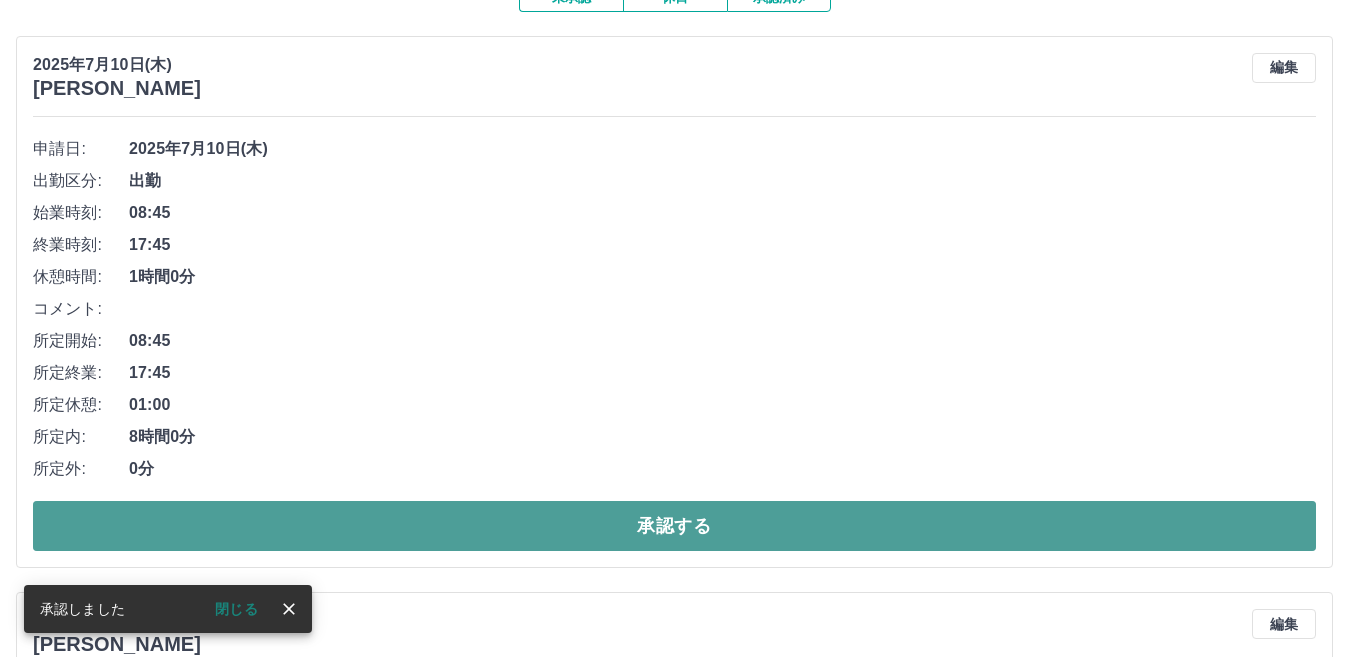 click on "承認する" at bounding box center (674, 526) 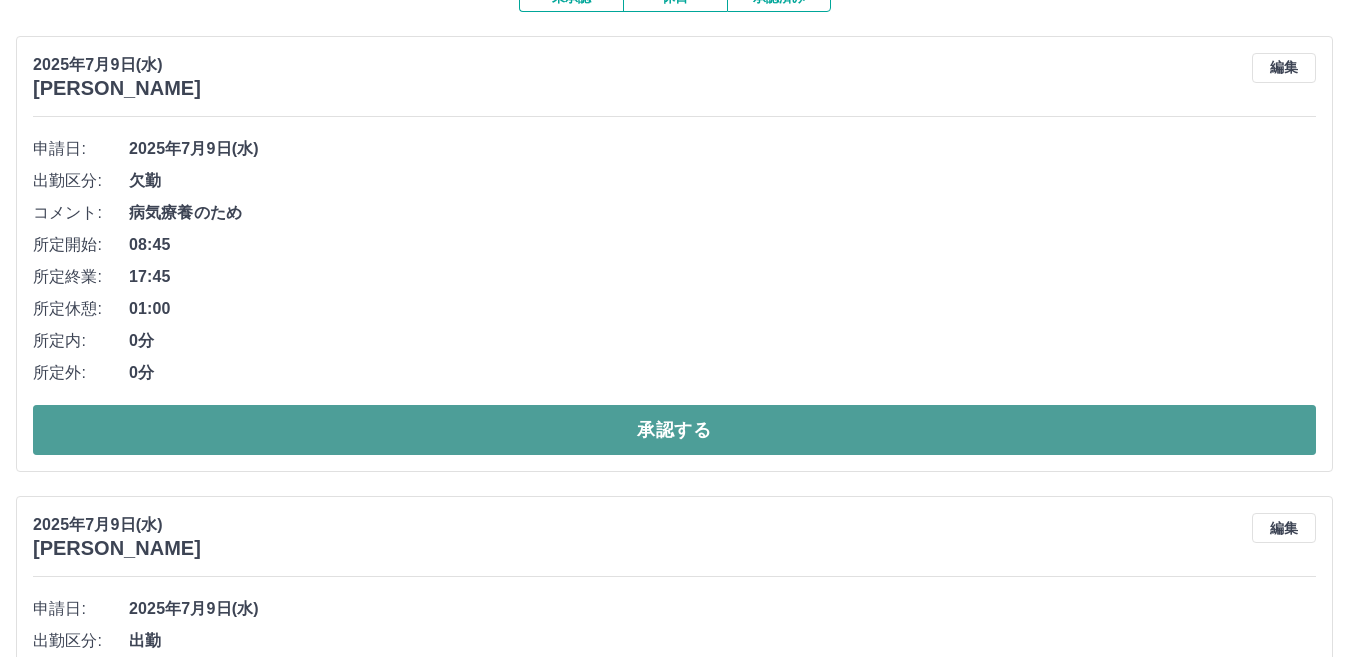 click on "承認する" at bounding box center (674, 430) 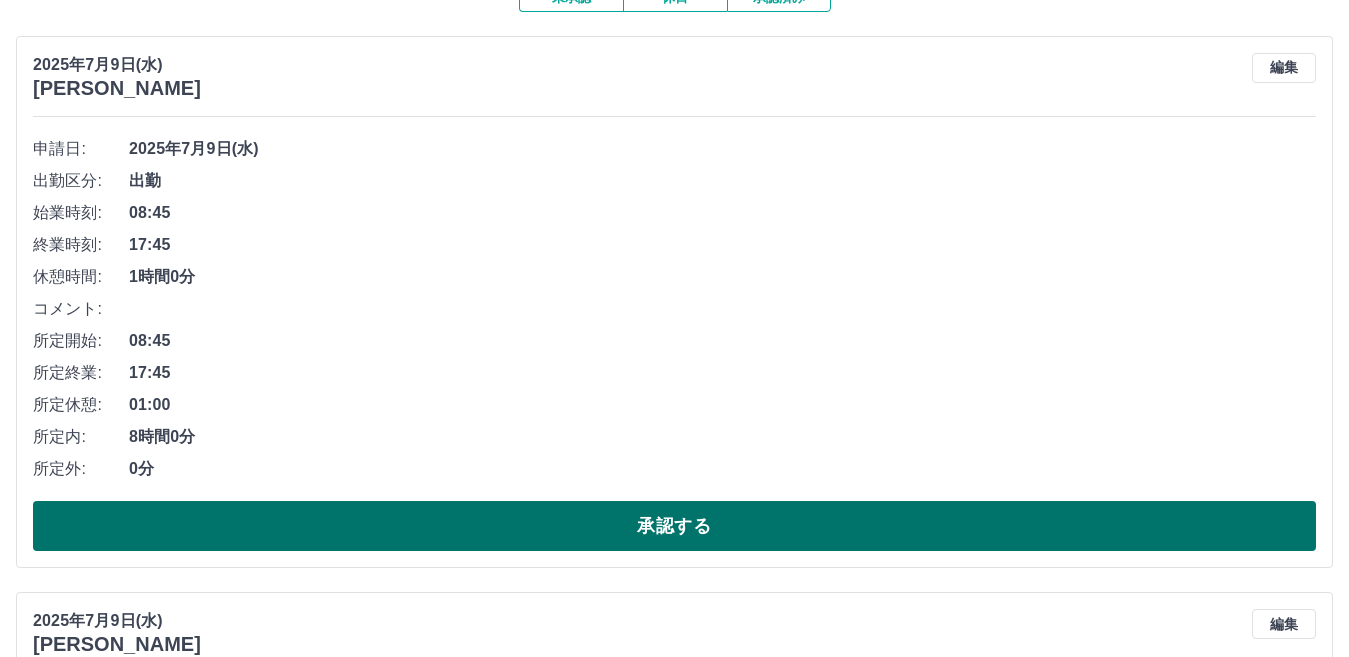 click on "承認する" at bounding box center [674, 526] 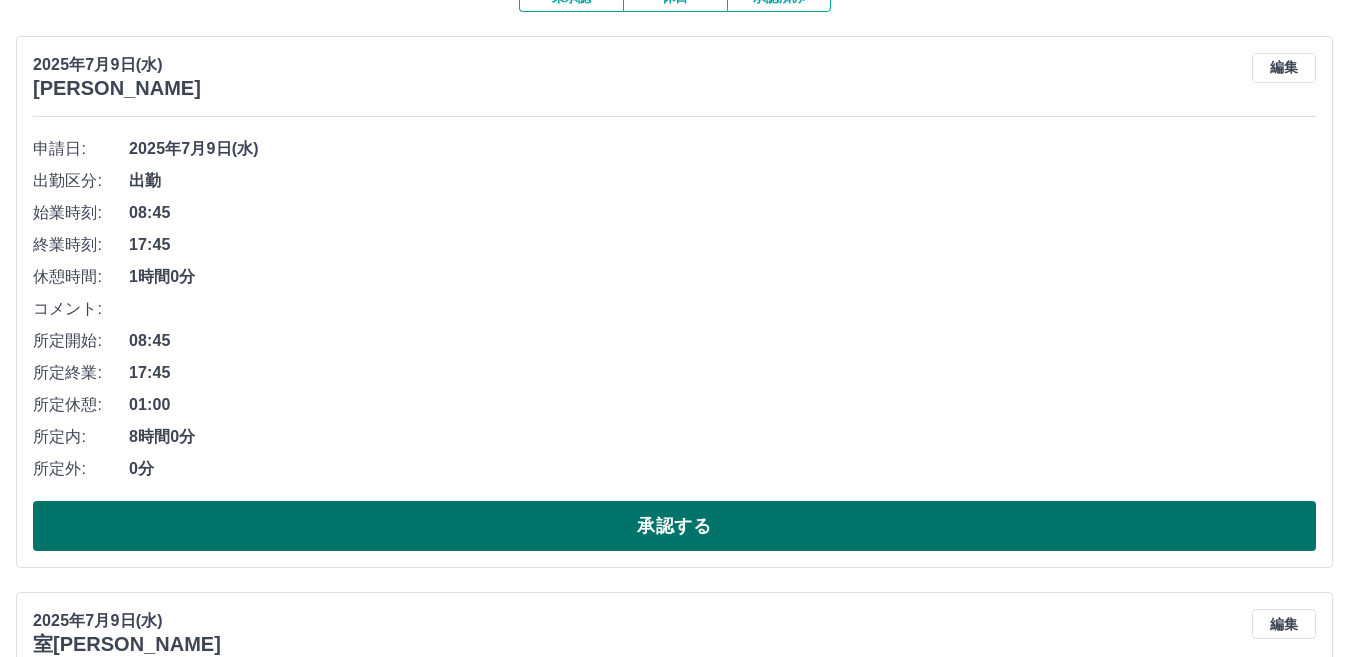 click on "承認する" at bounding box center (674, 526) 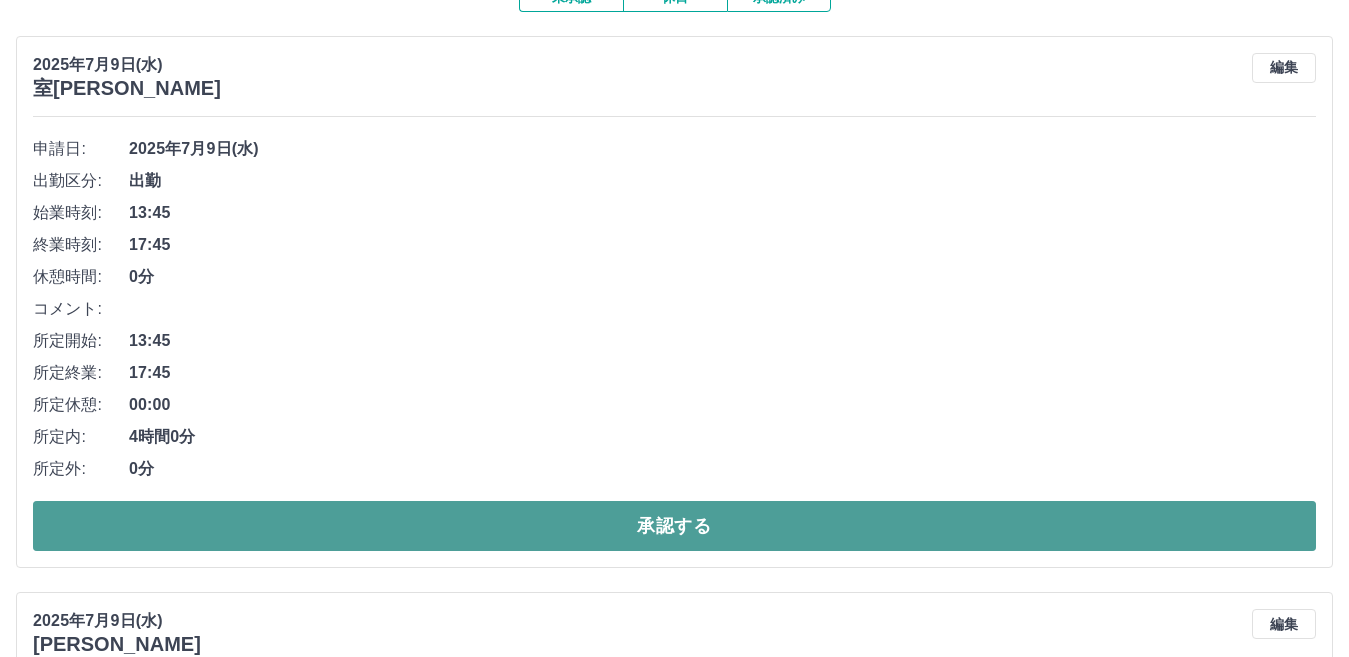 click on "承認する" at bounding box center [674, 526] 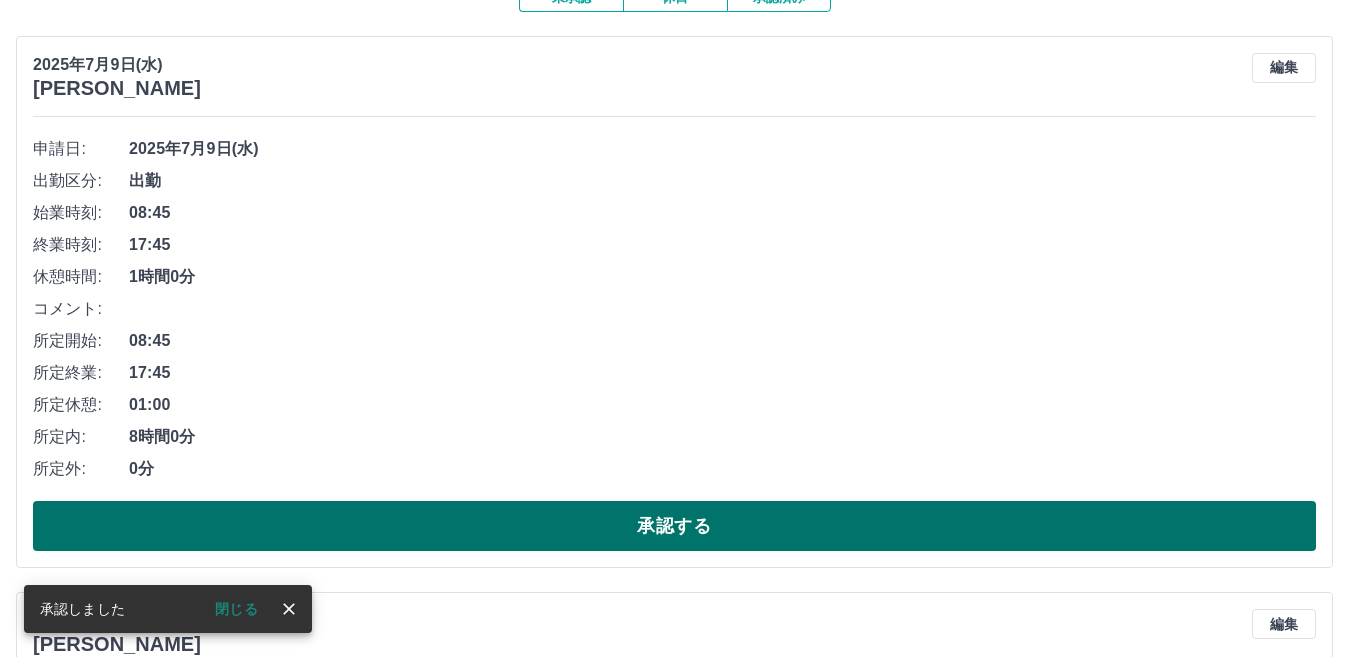 click on "承認する" at bounding box center (674, 526) 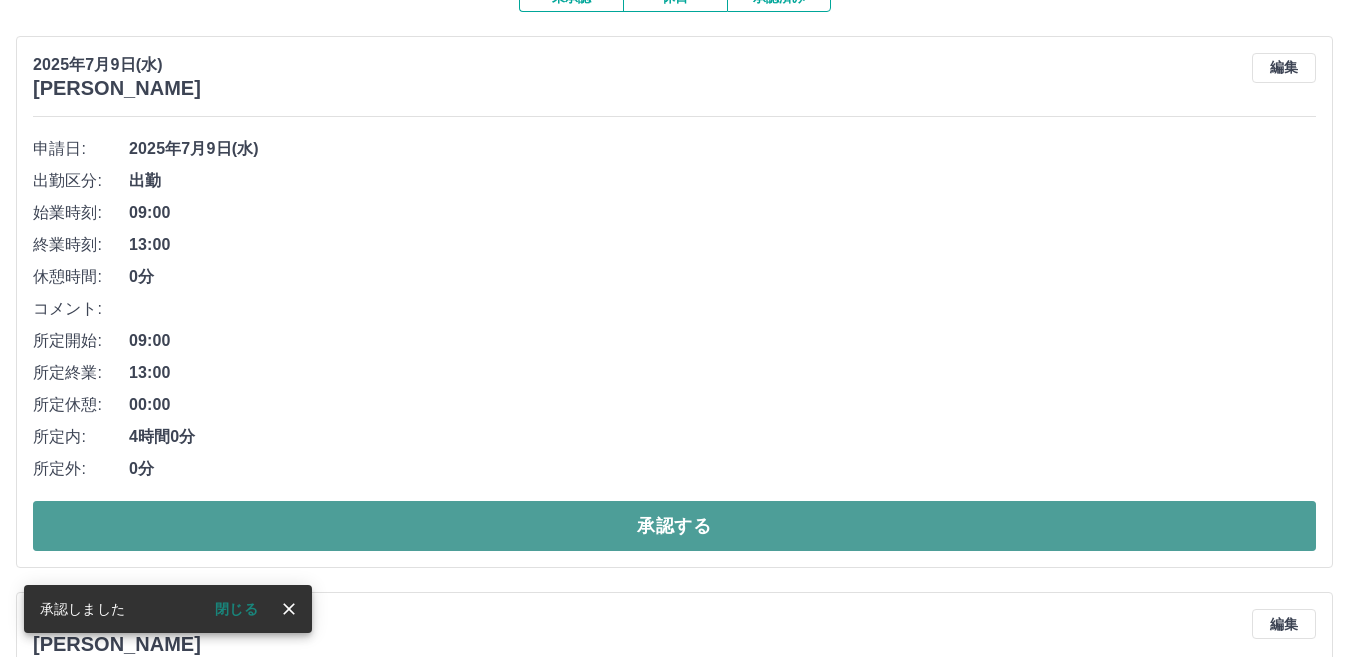click on "承認する" at bounding box center [674, 526] 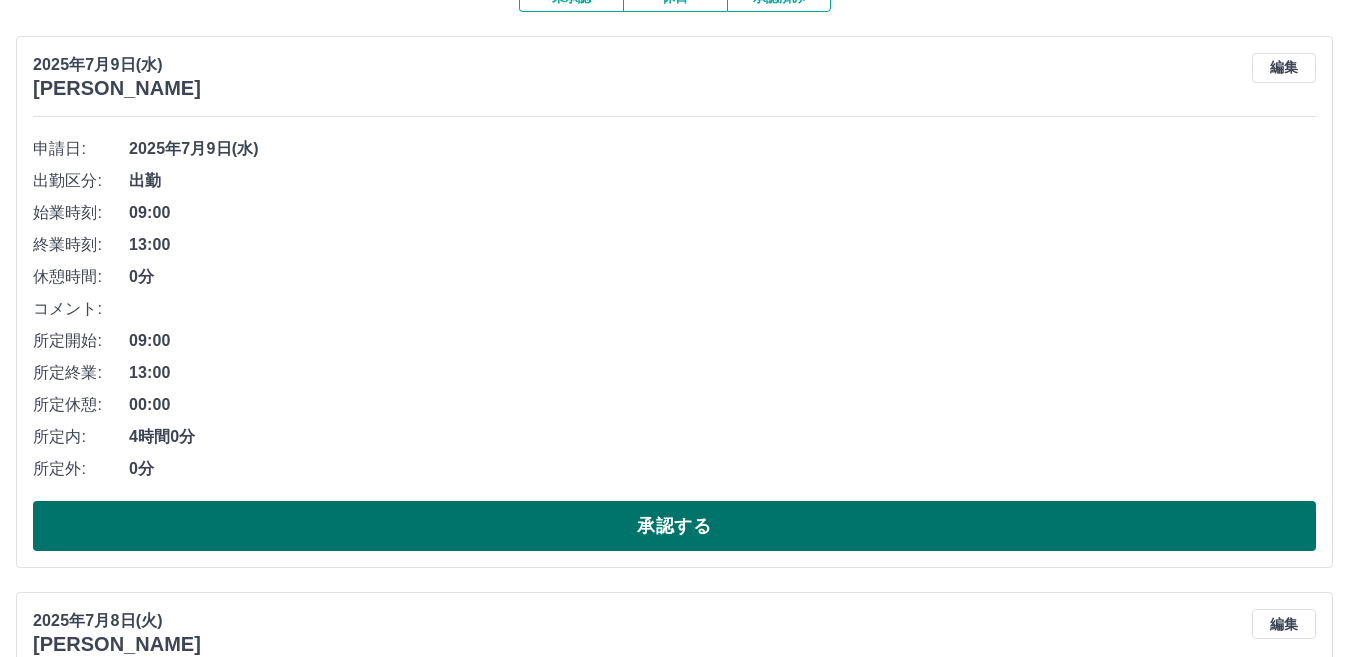 click on "承認する" at bounding box center [674, 526] 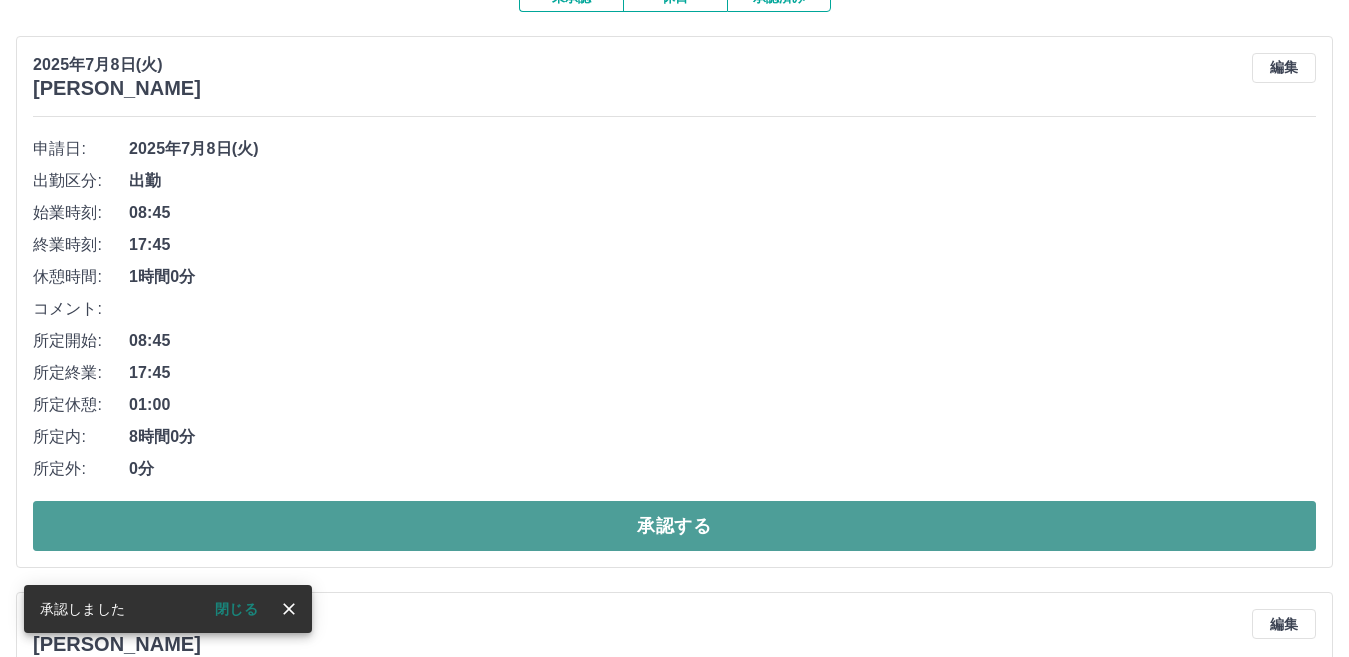 click on "承認する" at bounding box center [674, 526] 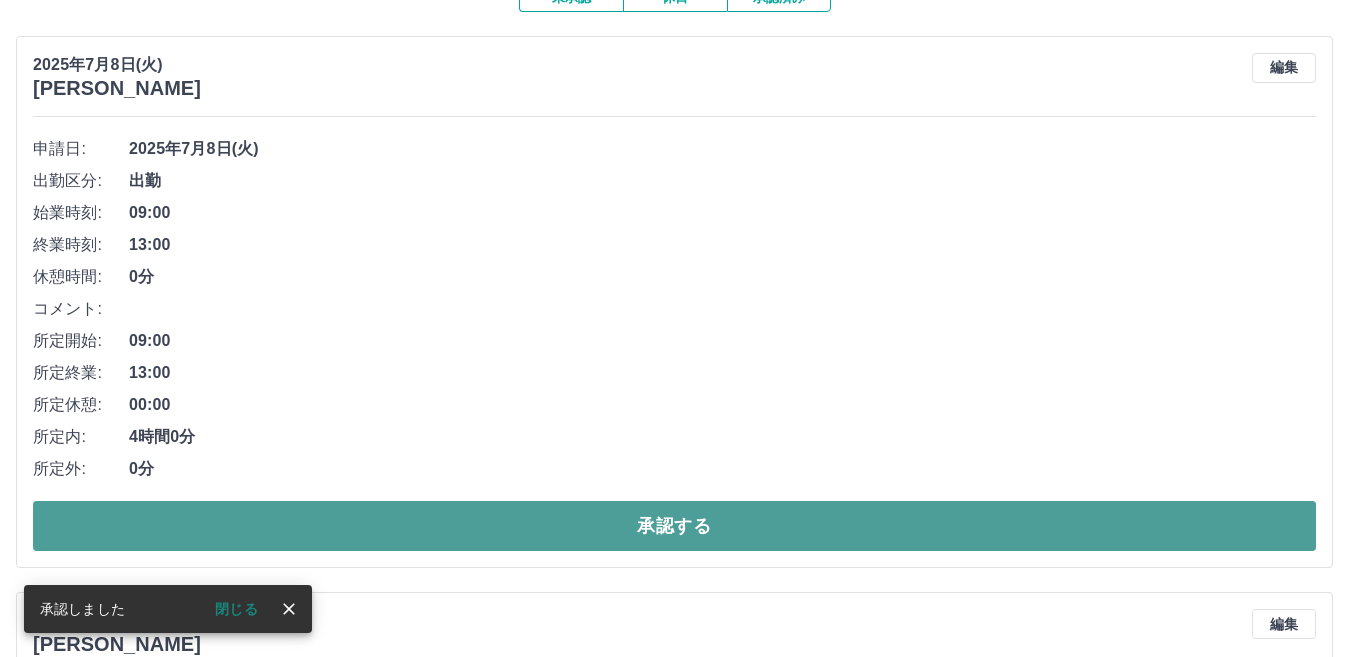 click on "承認する" at bounding box center [674, 526] 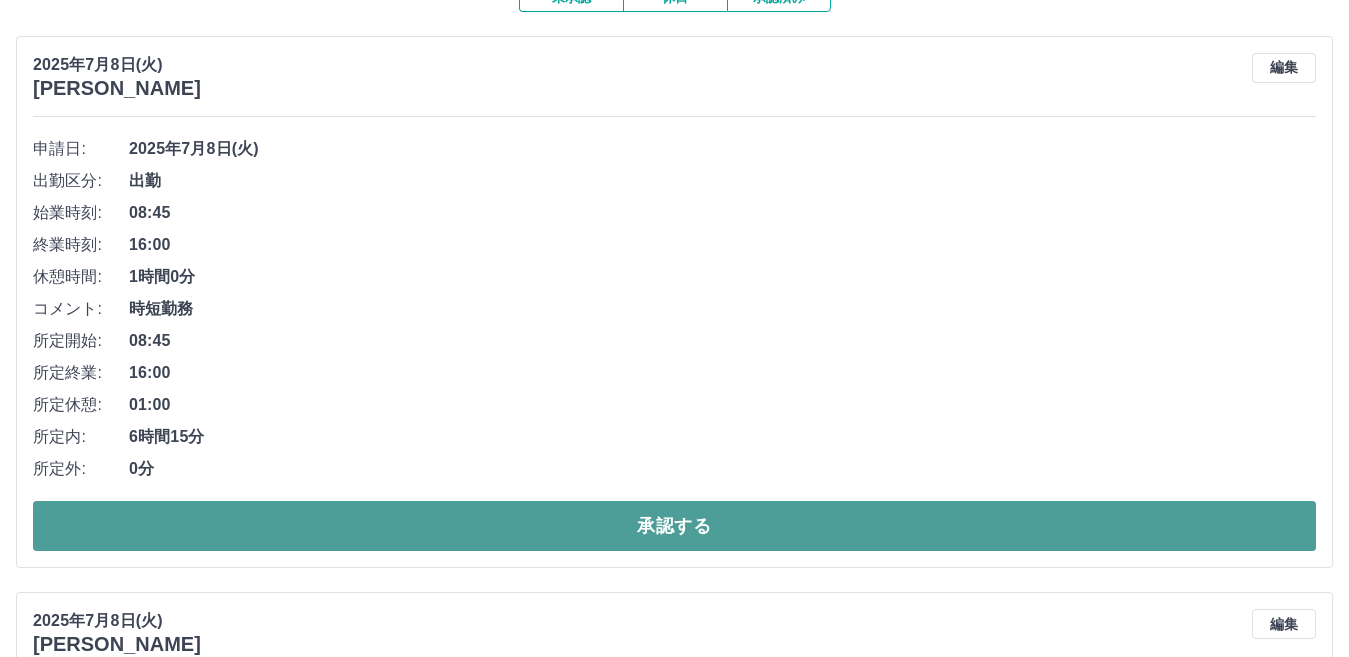 click on "承認する" at bounding box center (674, 526) 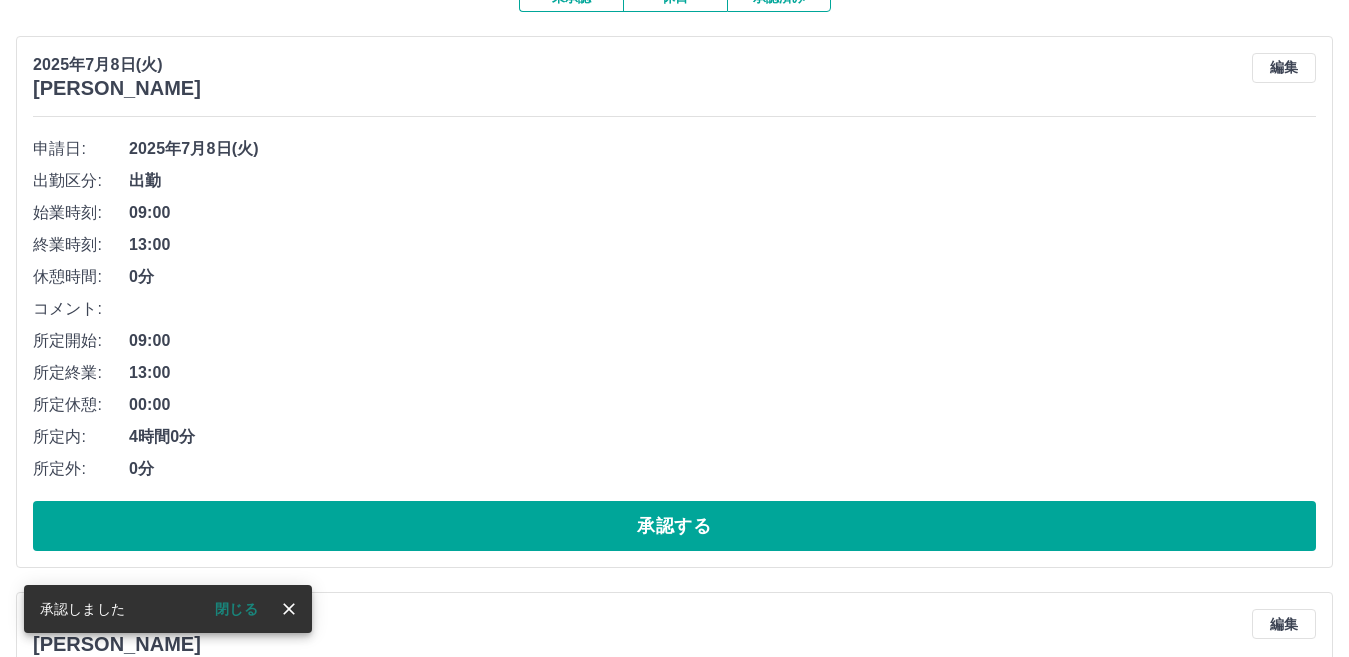click on "承認する" at bounding box center (674, 526) 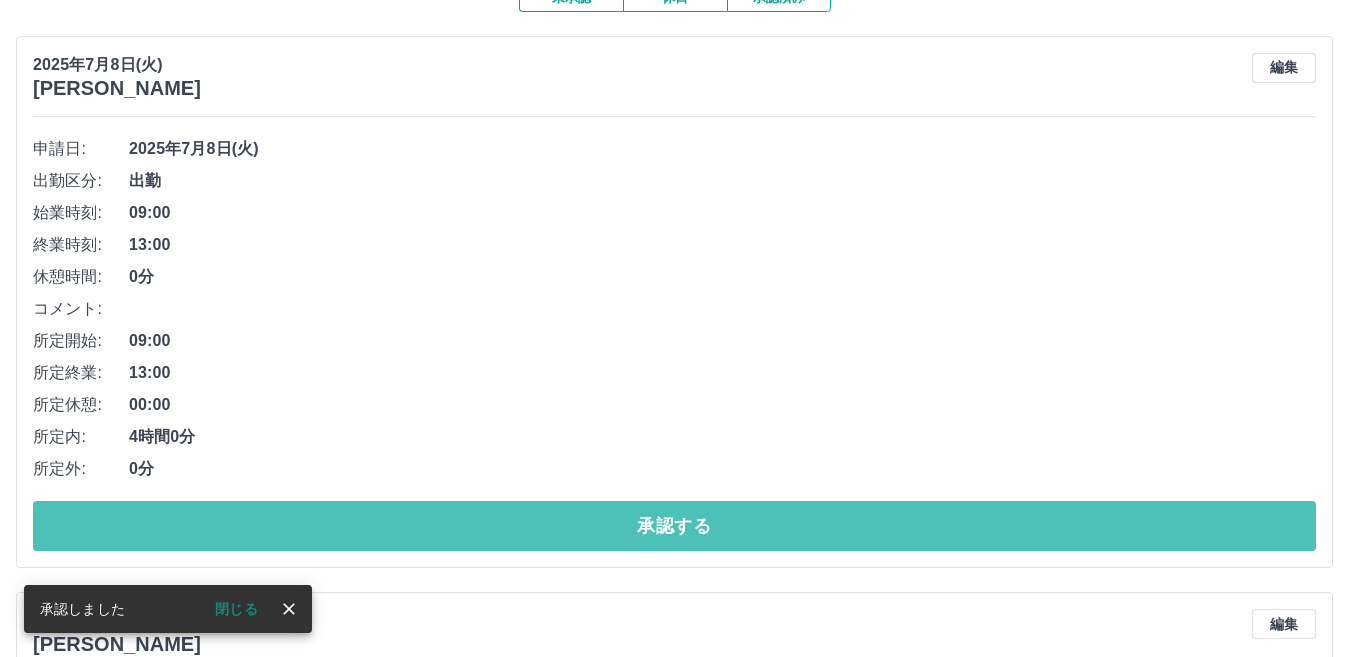 click on "承認する" at bounding box center (674, 526) 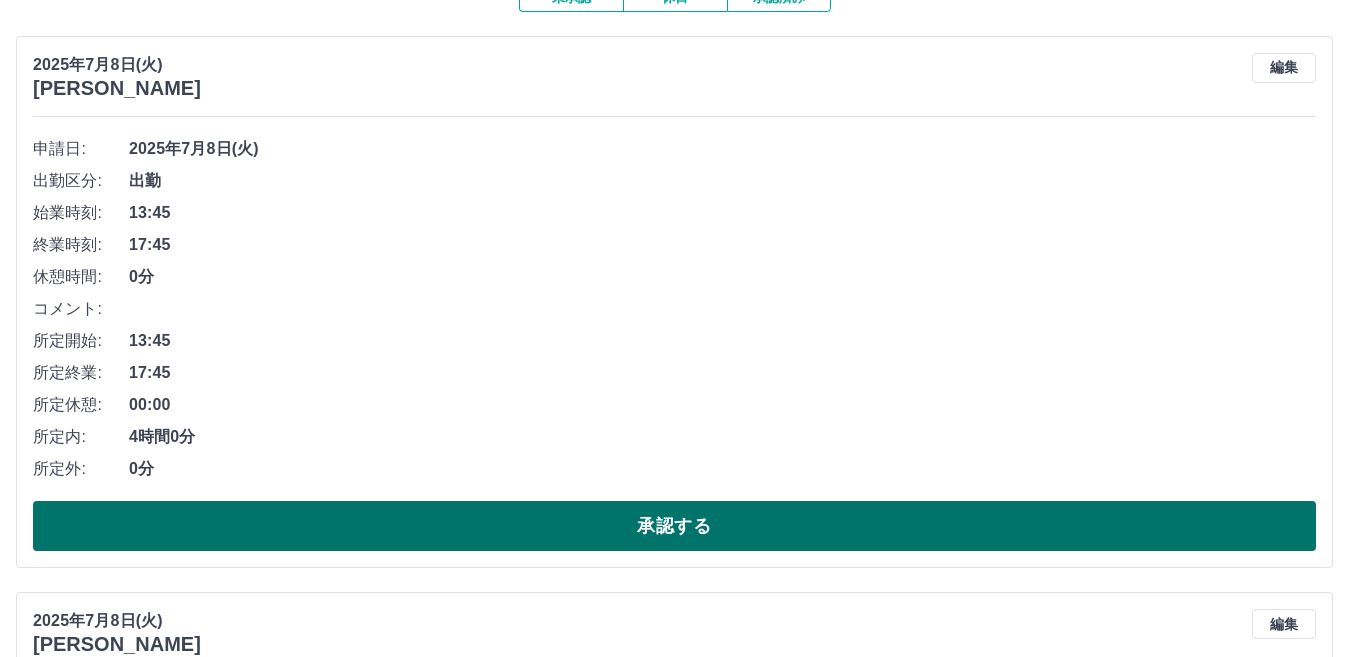 click on "承認する" at bounding box center [674, 526] 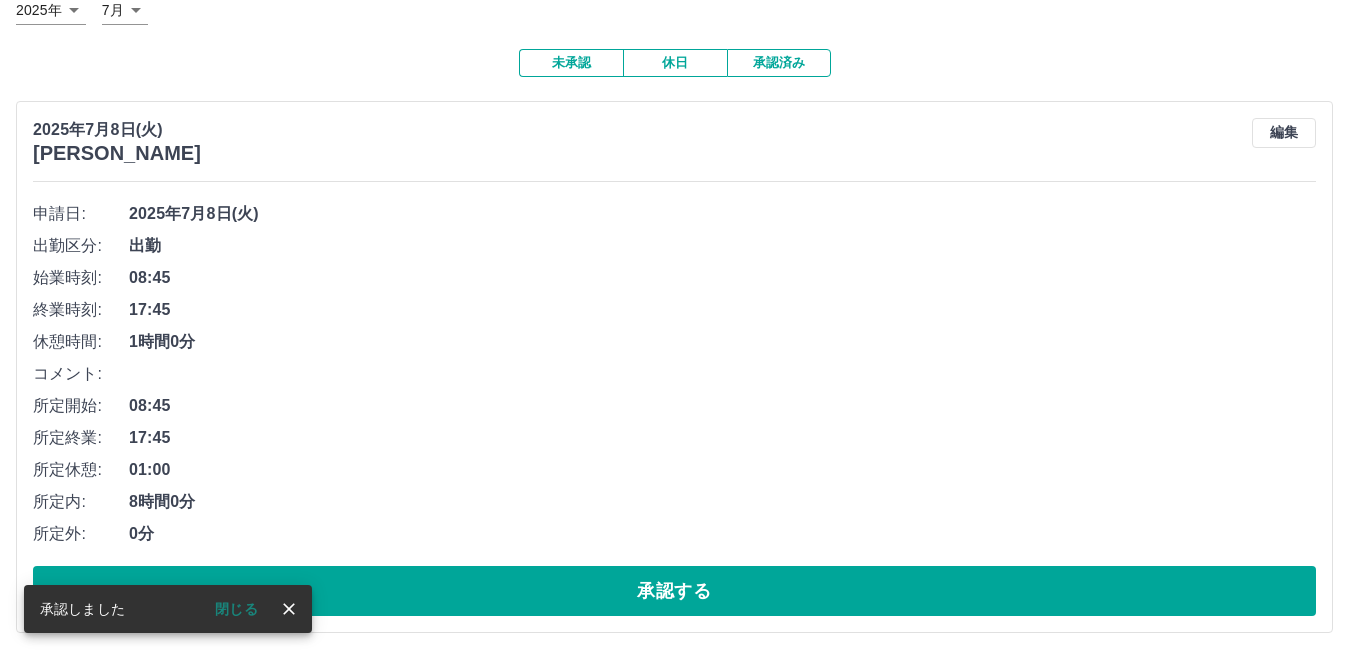 scroll, scrollTop: 137, scrollLeft: 0, axis: vertical 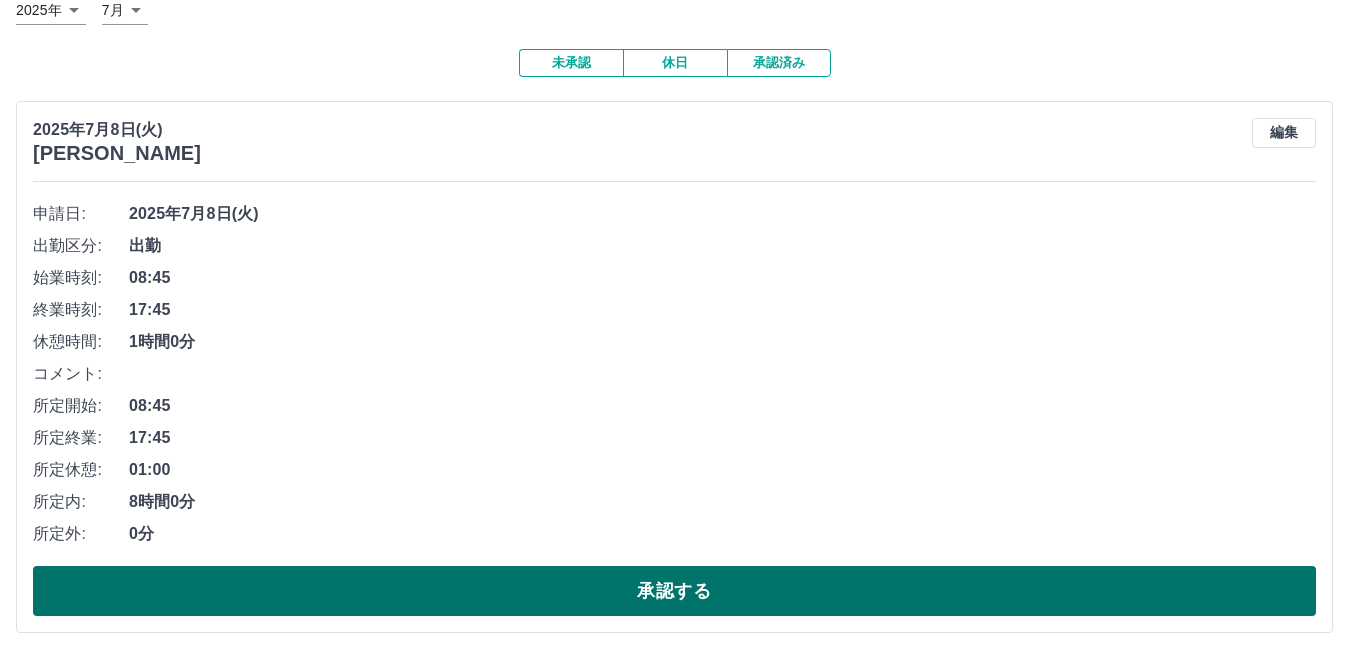 click on "承認する" at bounding box center (674, 591) 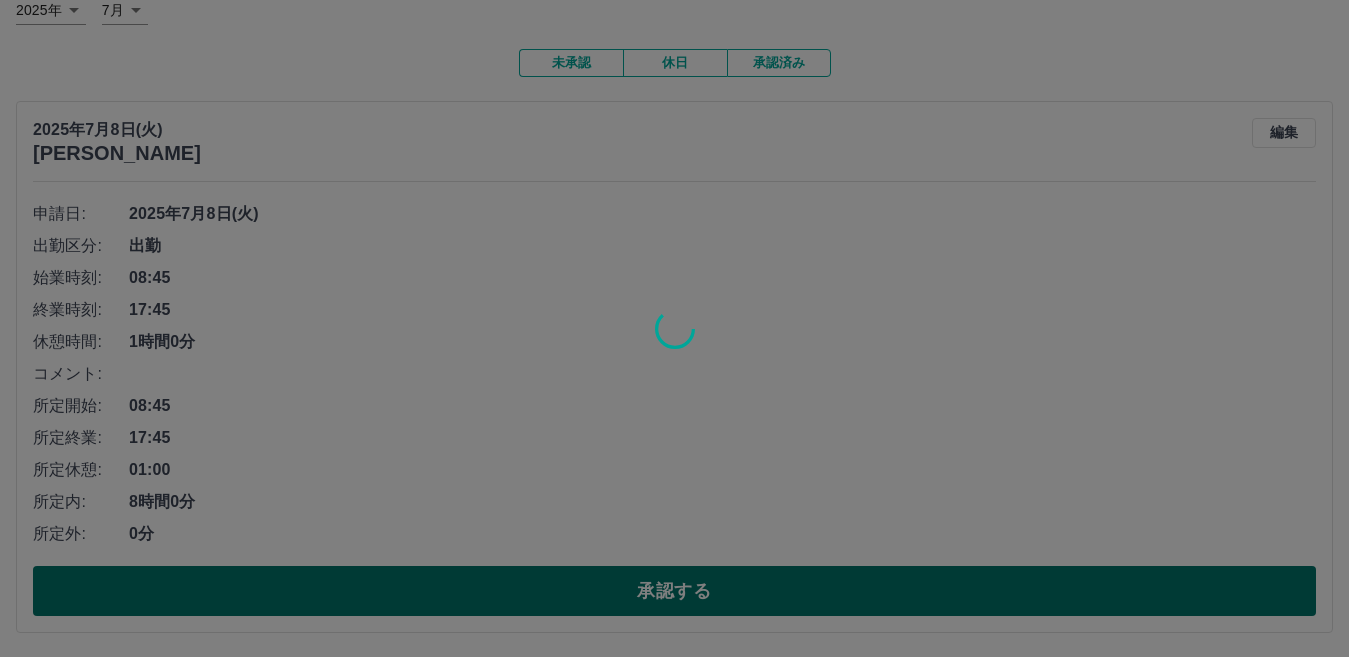 scroll, scrollTop: 0, scrollLeft: 0, axis: both 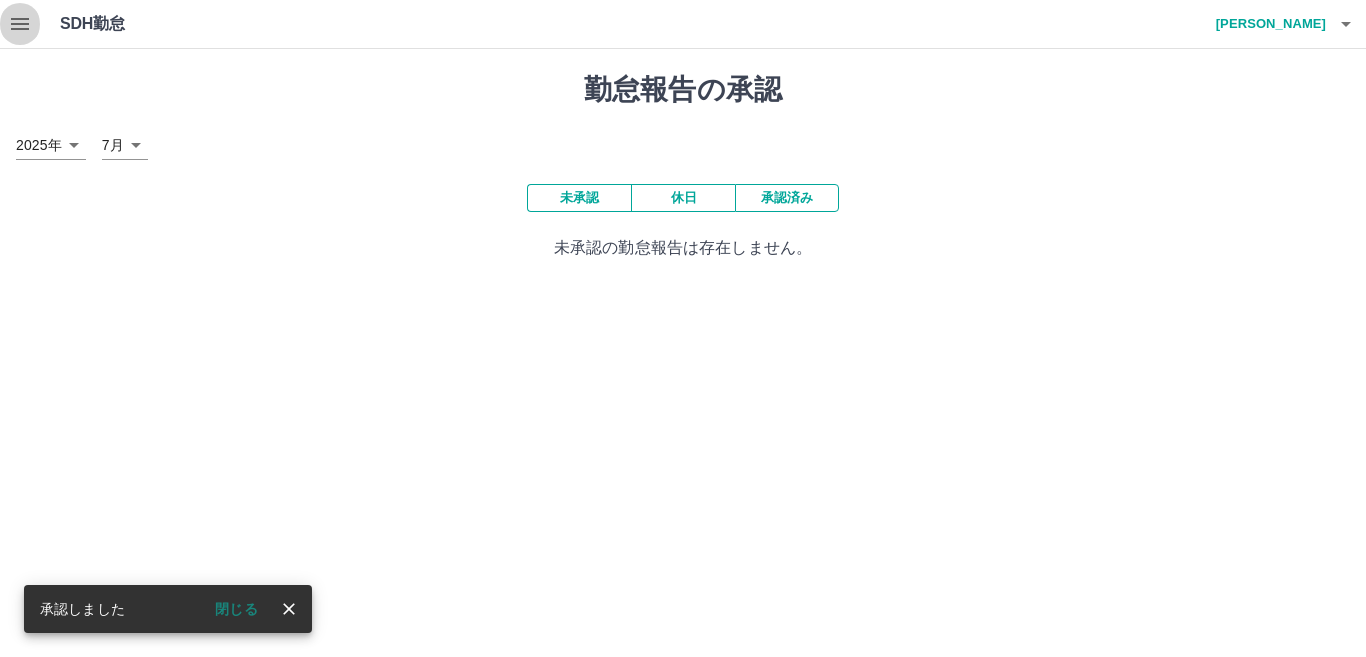 click 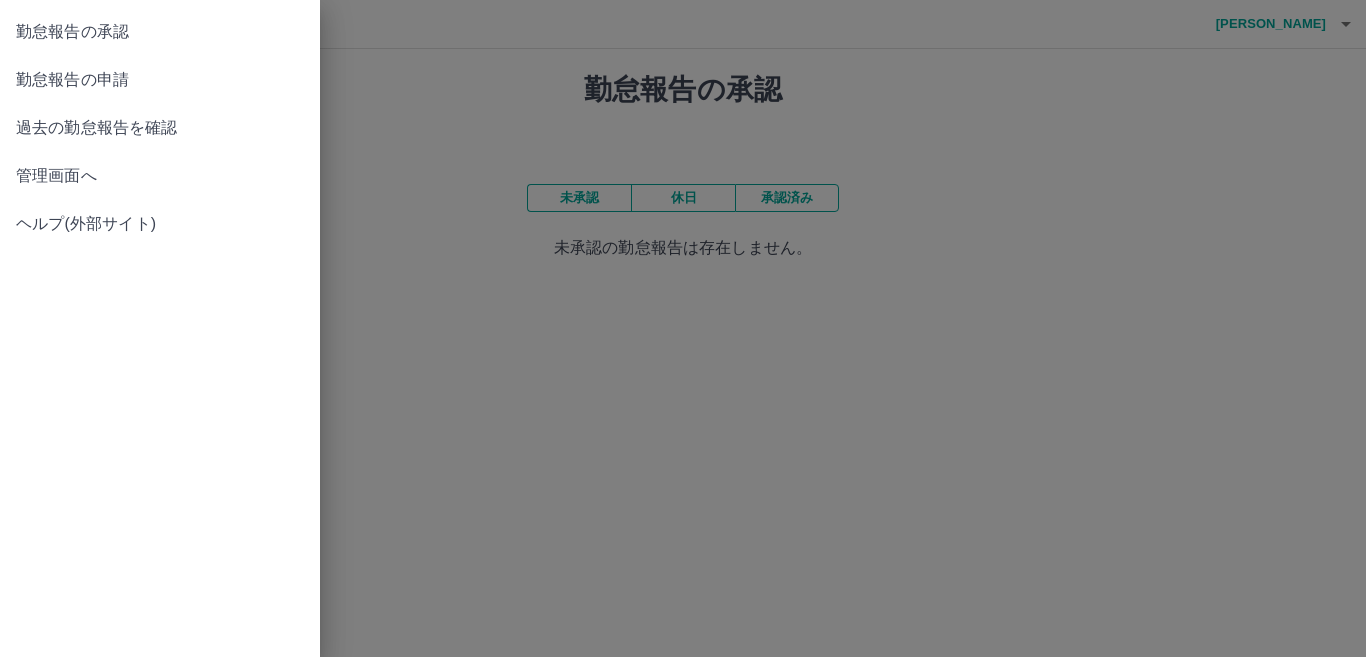 click at bounding box center [683, 328] 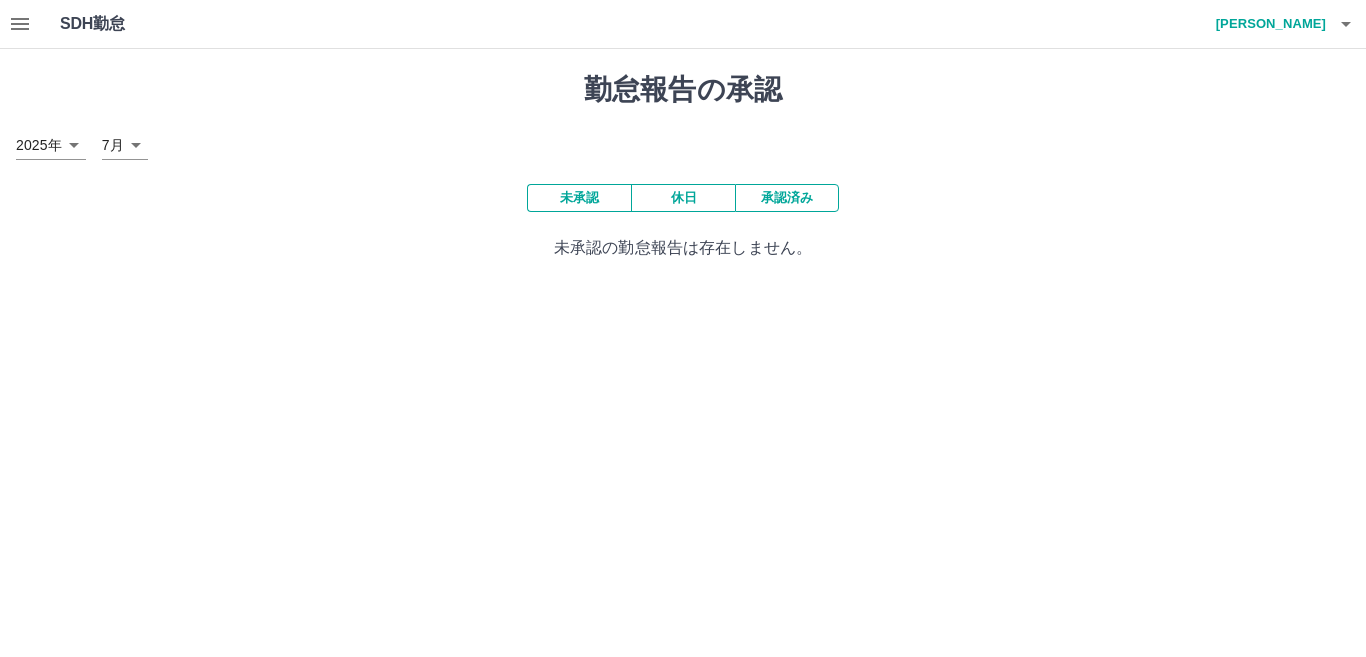 click on "承認済み" at bounding box center [787, 198] 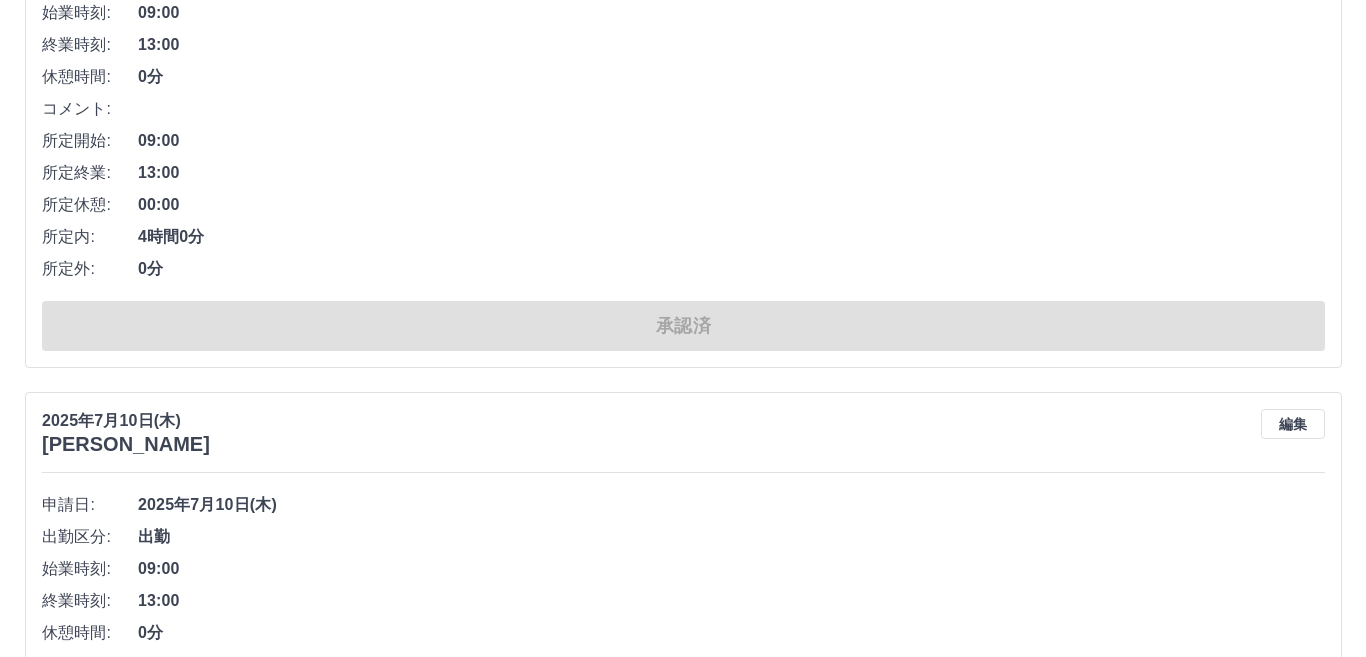 scroll, scrollTop: 0, scrollLeft: 0, axis: both 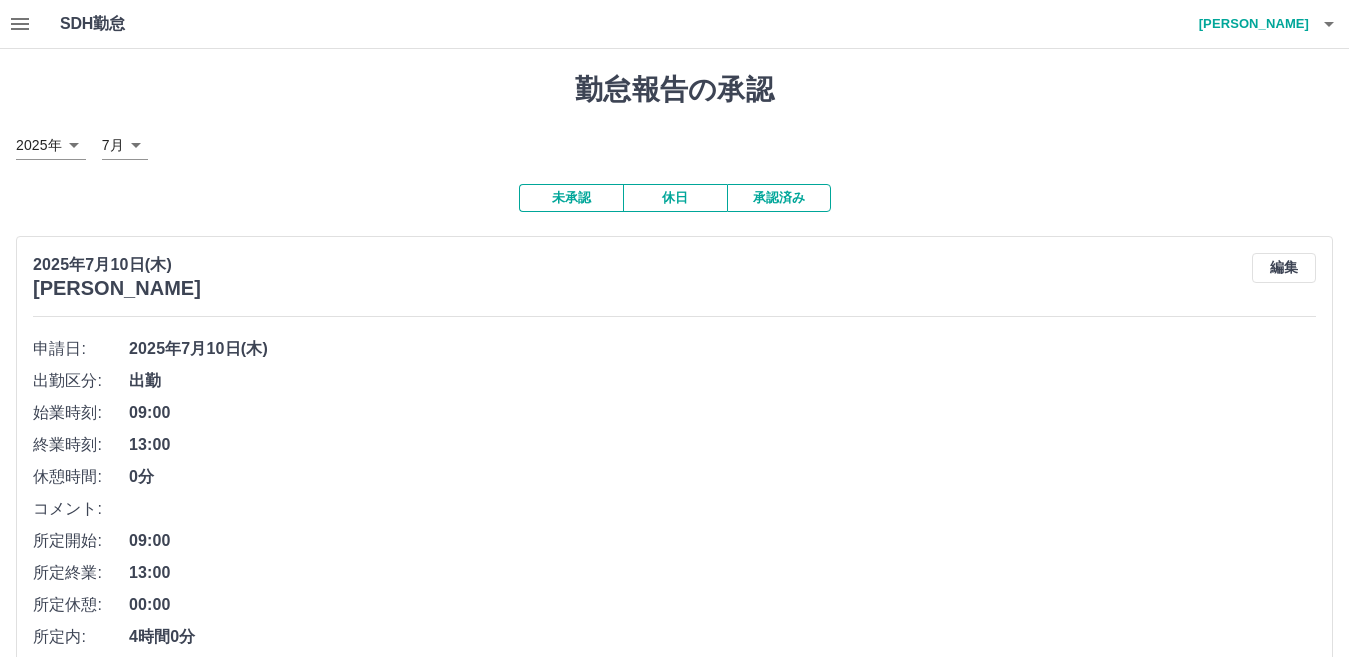 click on "未承認" at bounding box center (571, 198) 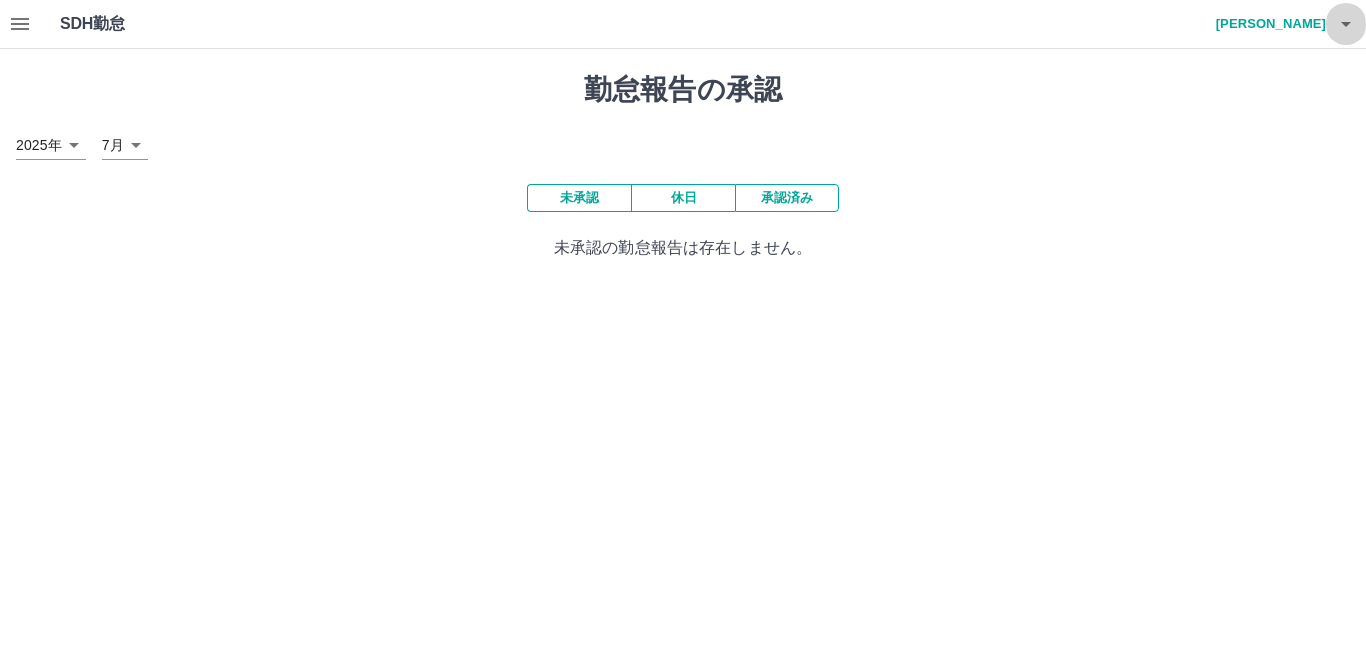 click at bounding box center (1346, 24) 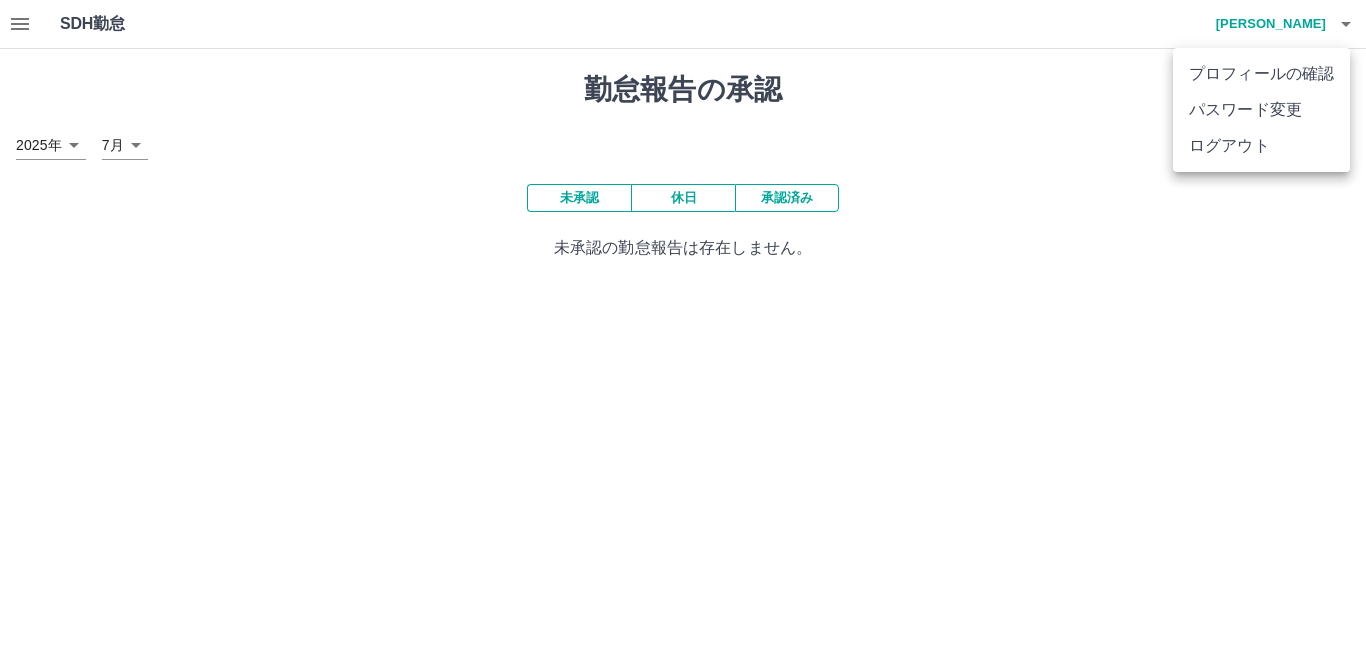 click on "ログアウト" at bounding box center [1261, 146] 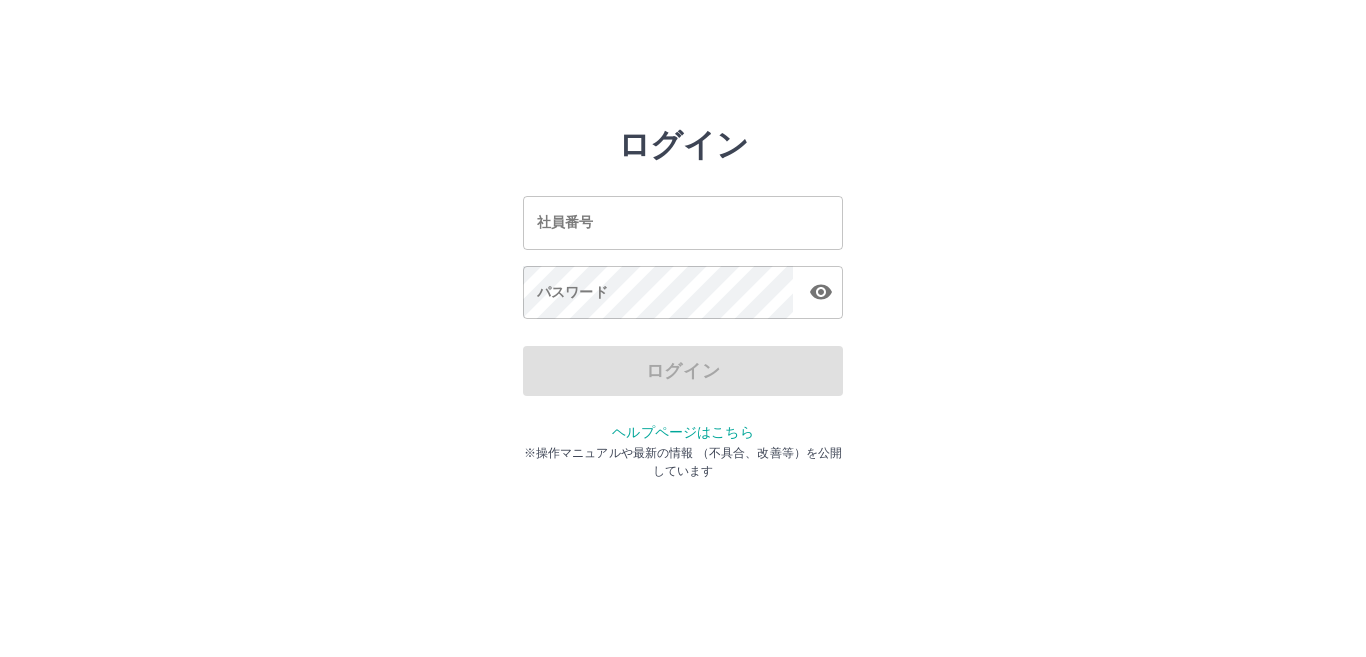 scroll, scrollTop: 0, scrollLeft: 0, axis: both 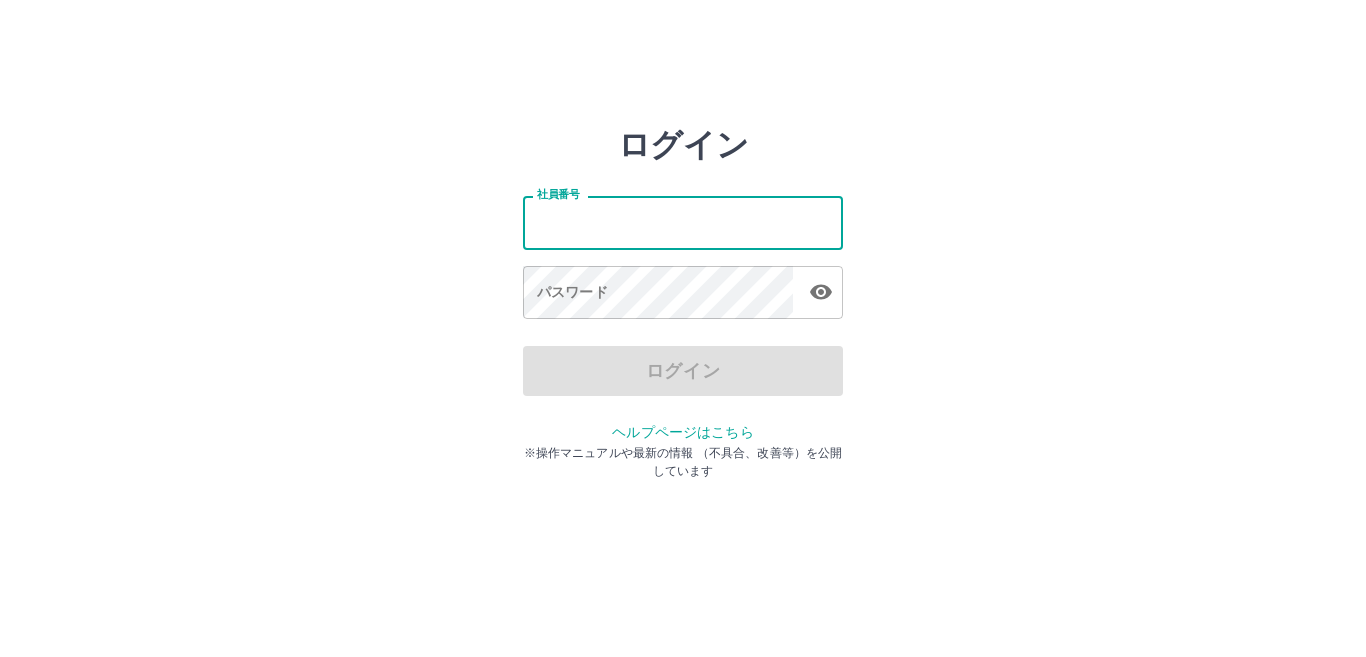 click on "社員番号" at bounding box center (683, 222) 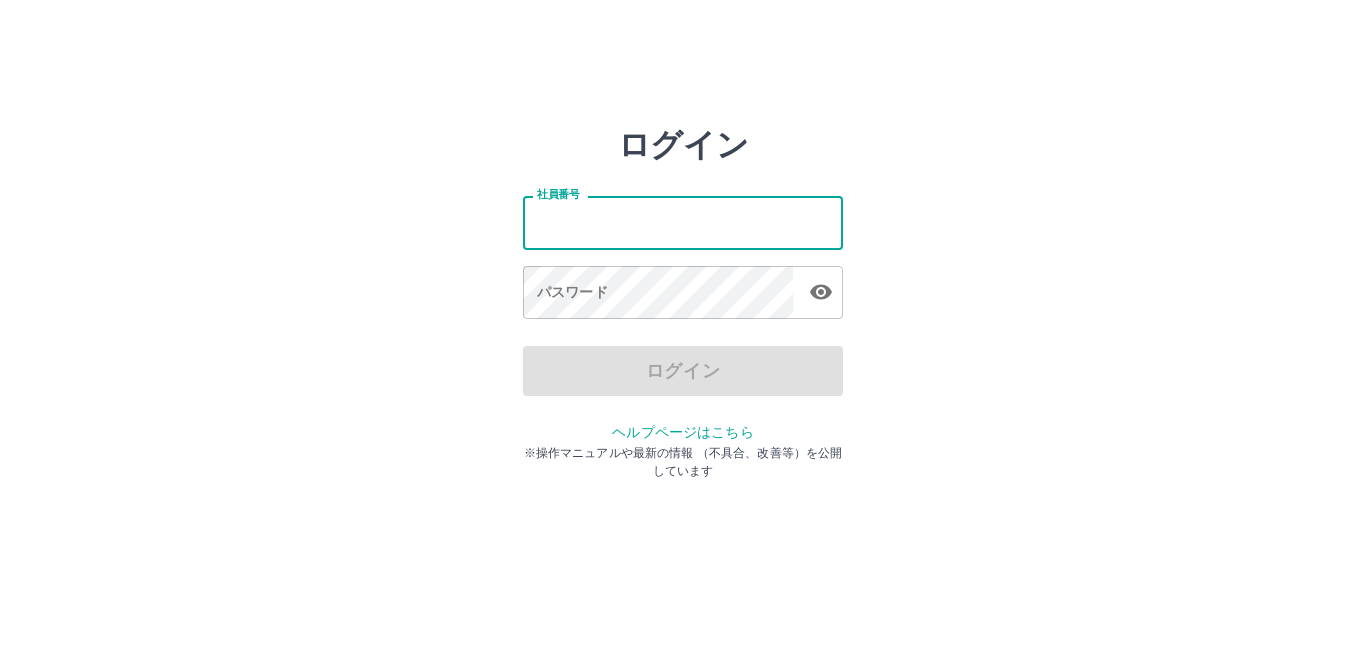 type on "*******" 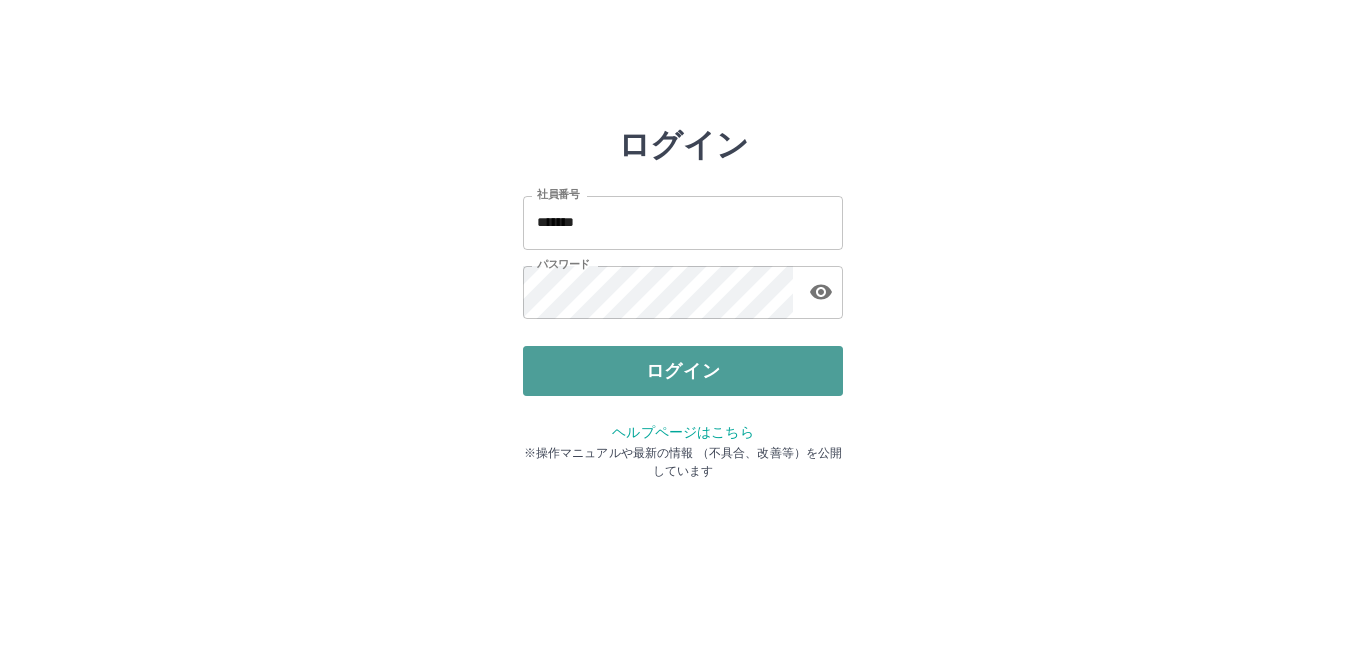 click on "ログイン" at bounding box center [683, 371] 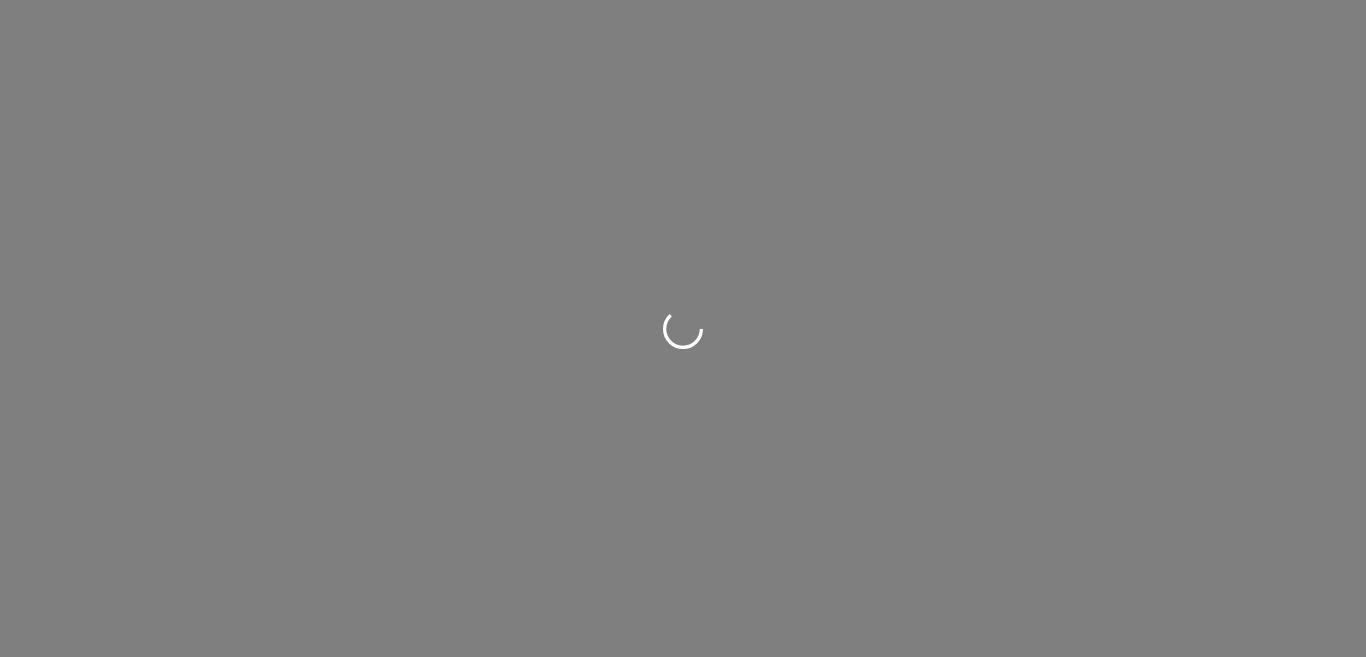 scroll, scrollTop: 0, scrollLeft: 0, axis: both 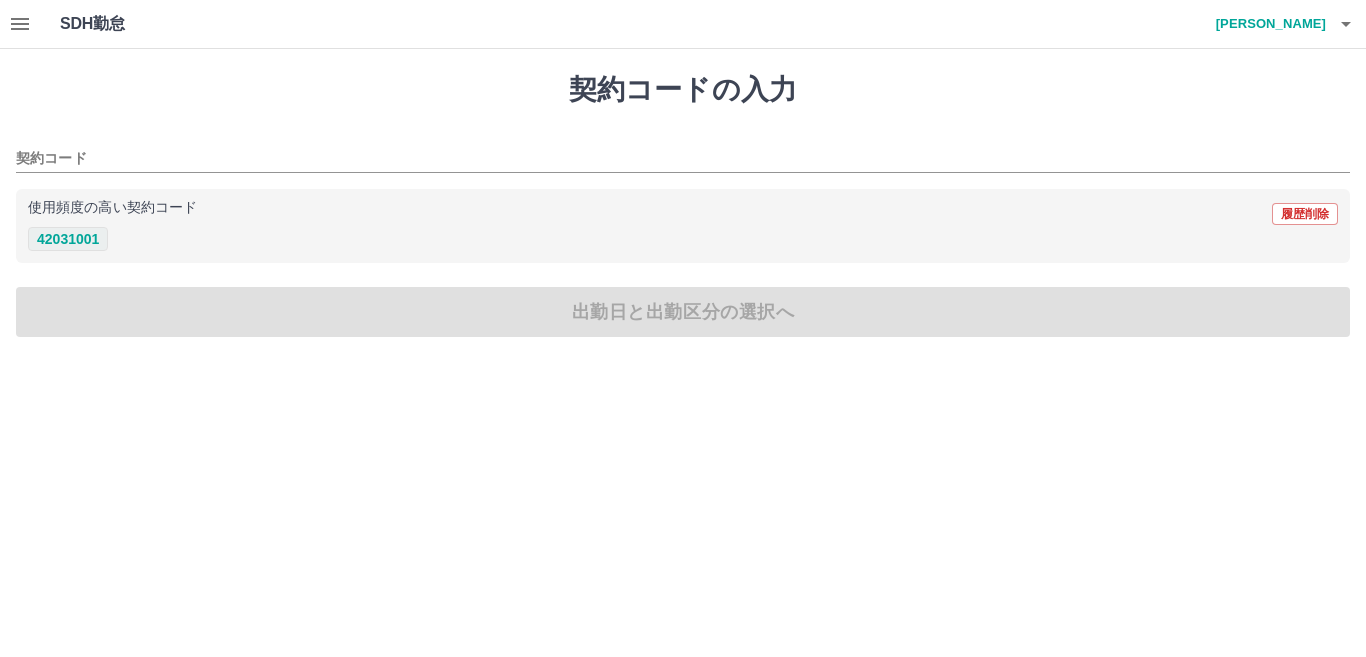 click on "42031001" at bounding box center (68, 239) 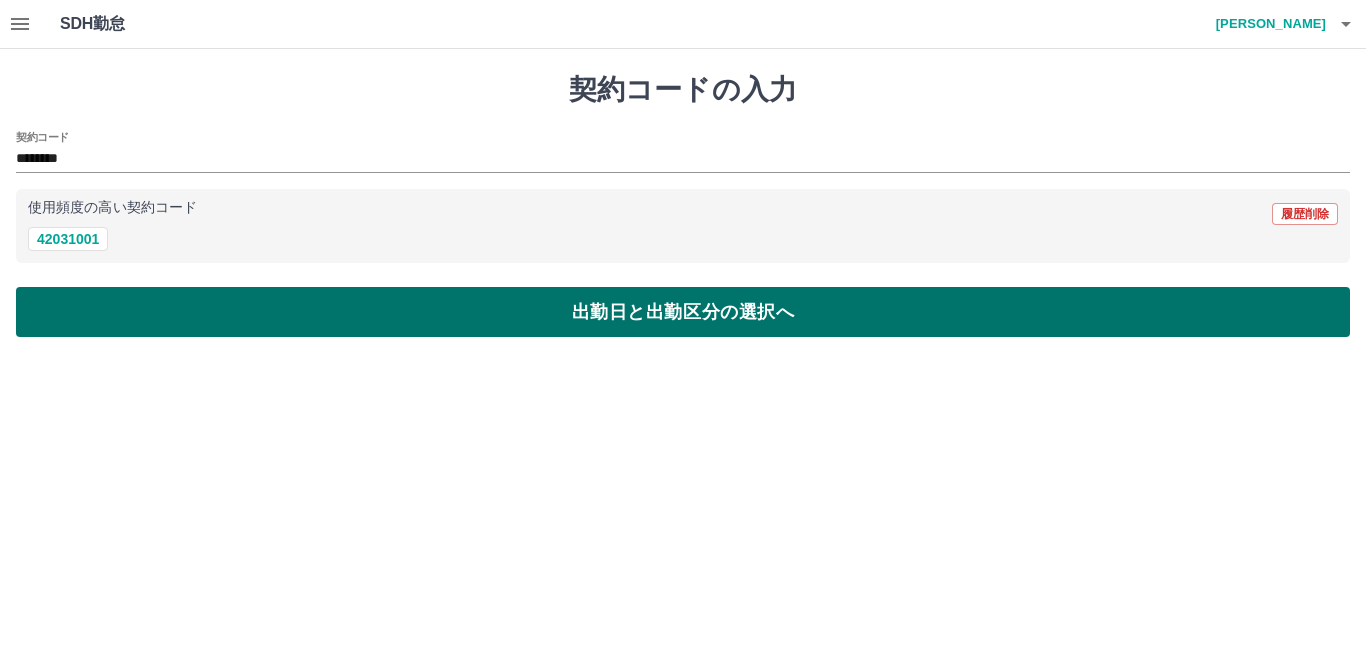 click on "出勤日と出勤区分の選択へ" at bounding box center (683, 312) 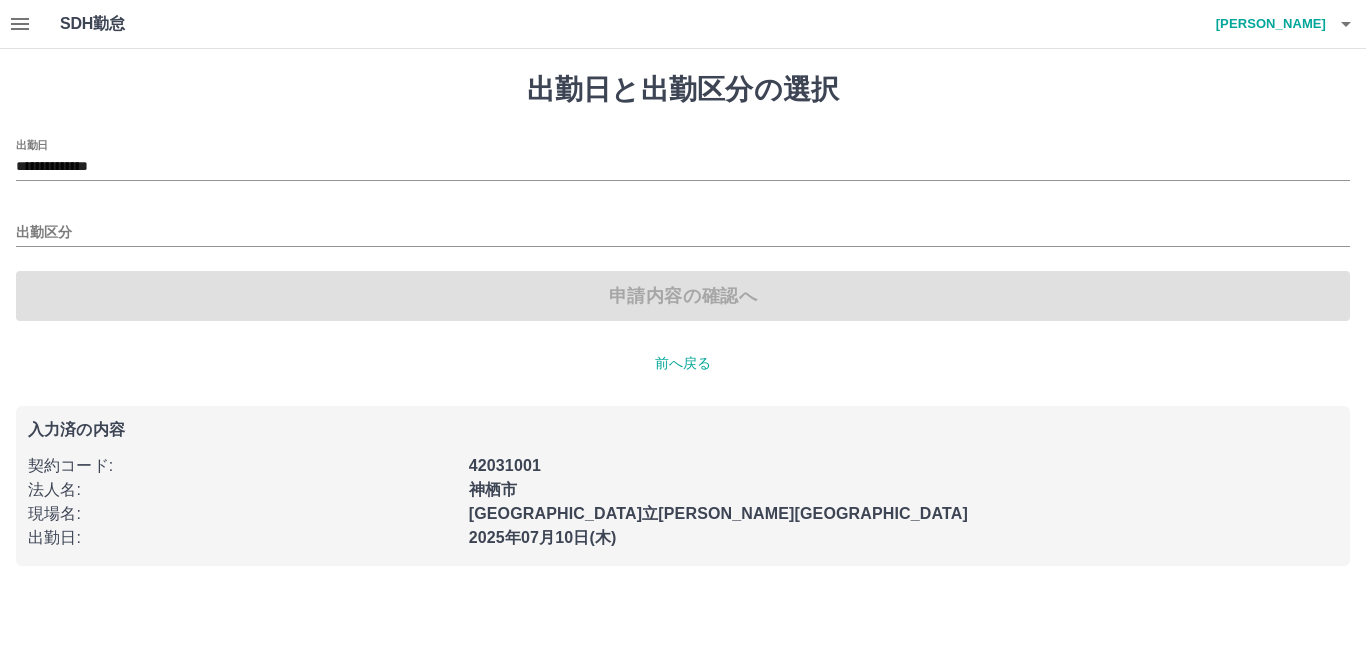 click on "出勤区分" at bounding box center (683, 226) 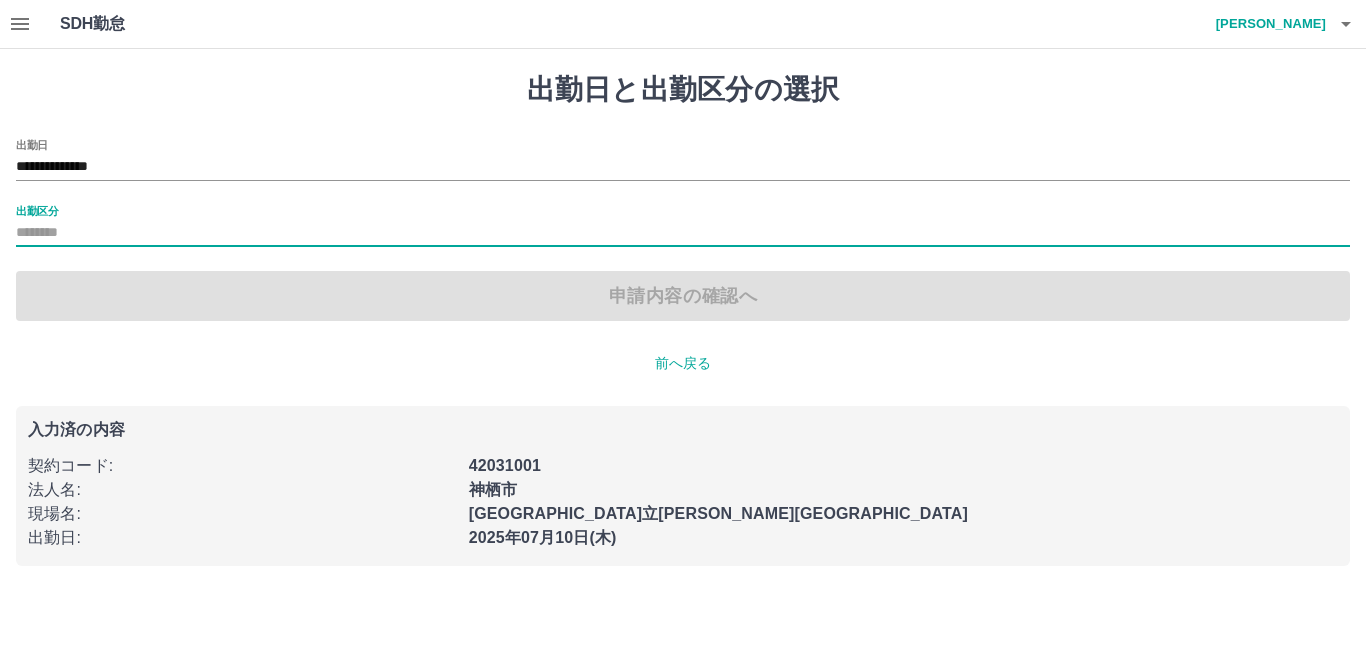 click on "出勤区分" at bounding box center [683, 233] 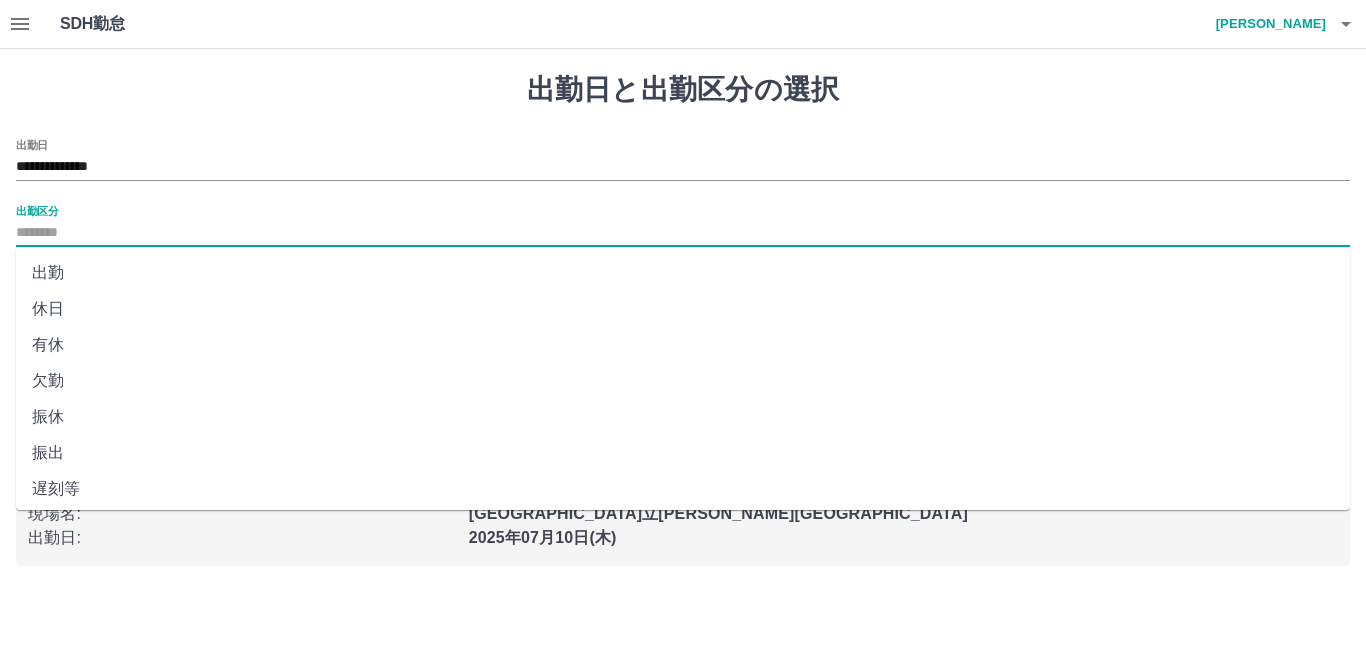 click on "欠勤" at bounding box center (683, 381) 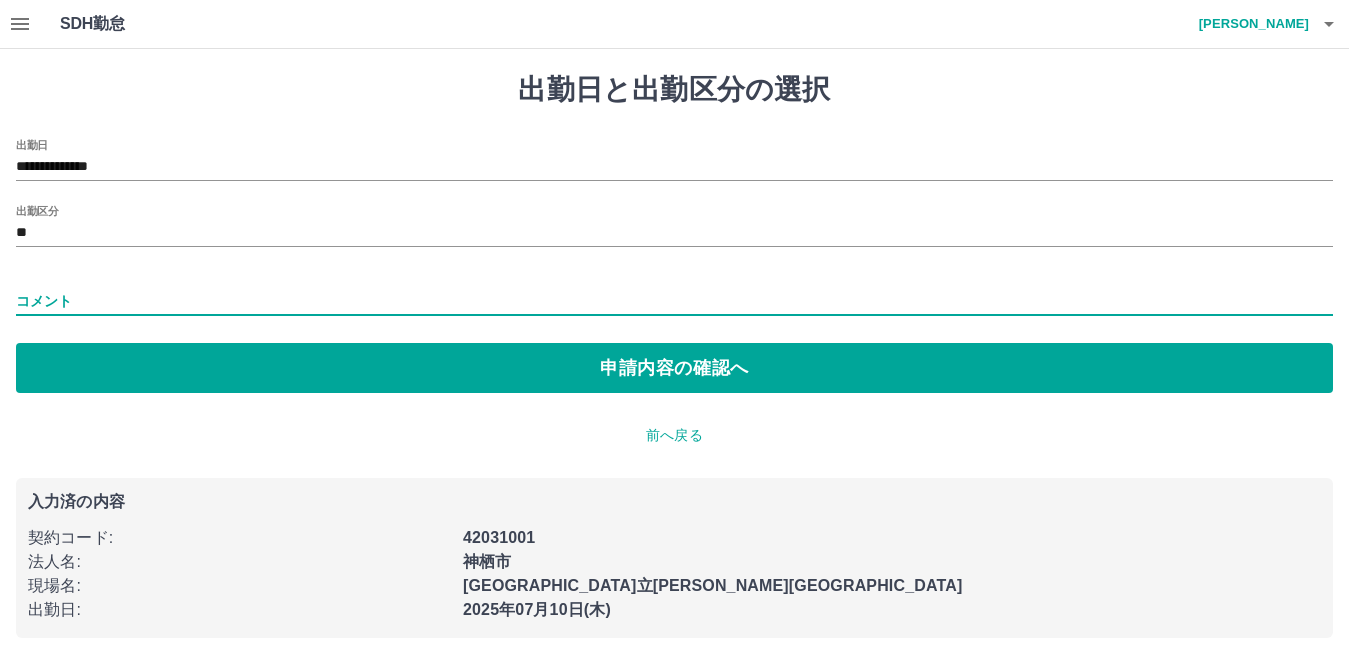 click on "コメント" at bounding box center [674, 301] 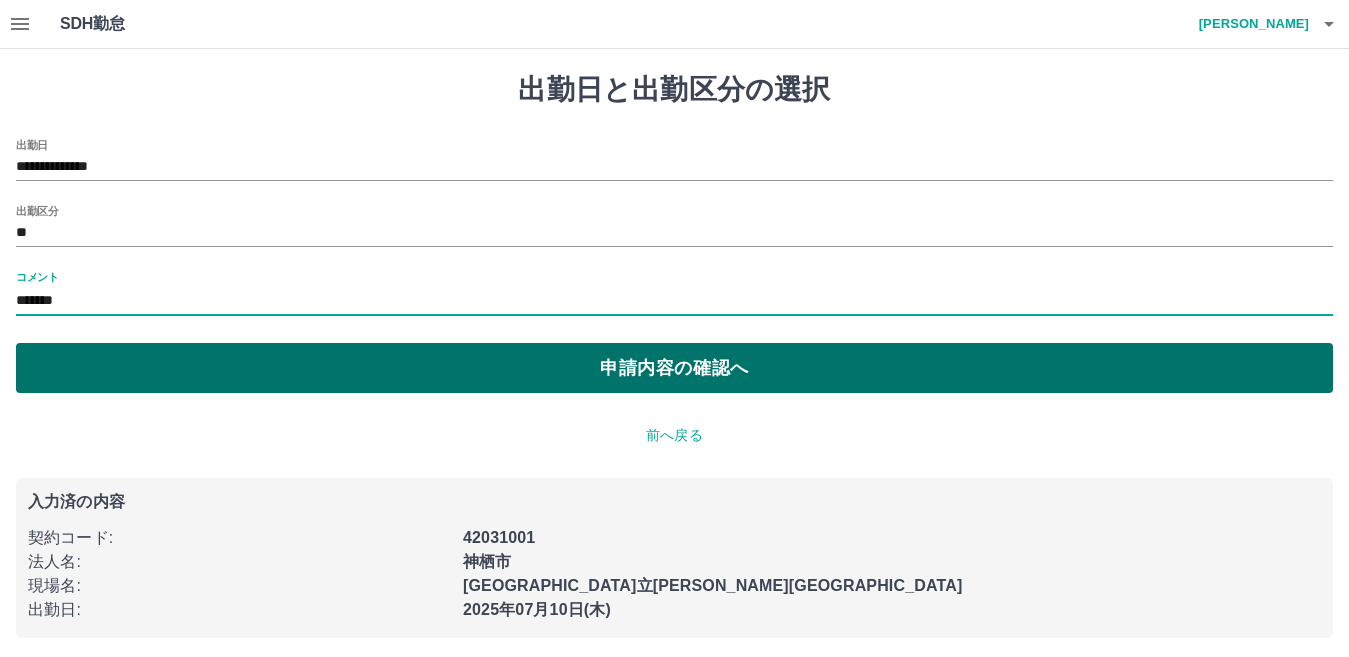 click on "申請内容の確認へ" at bounding box center [674, 368] 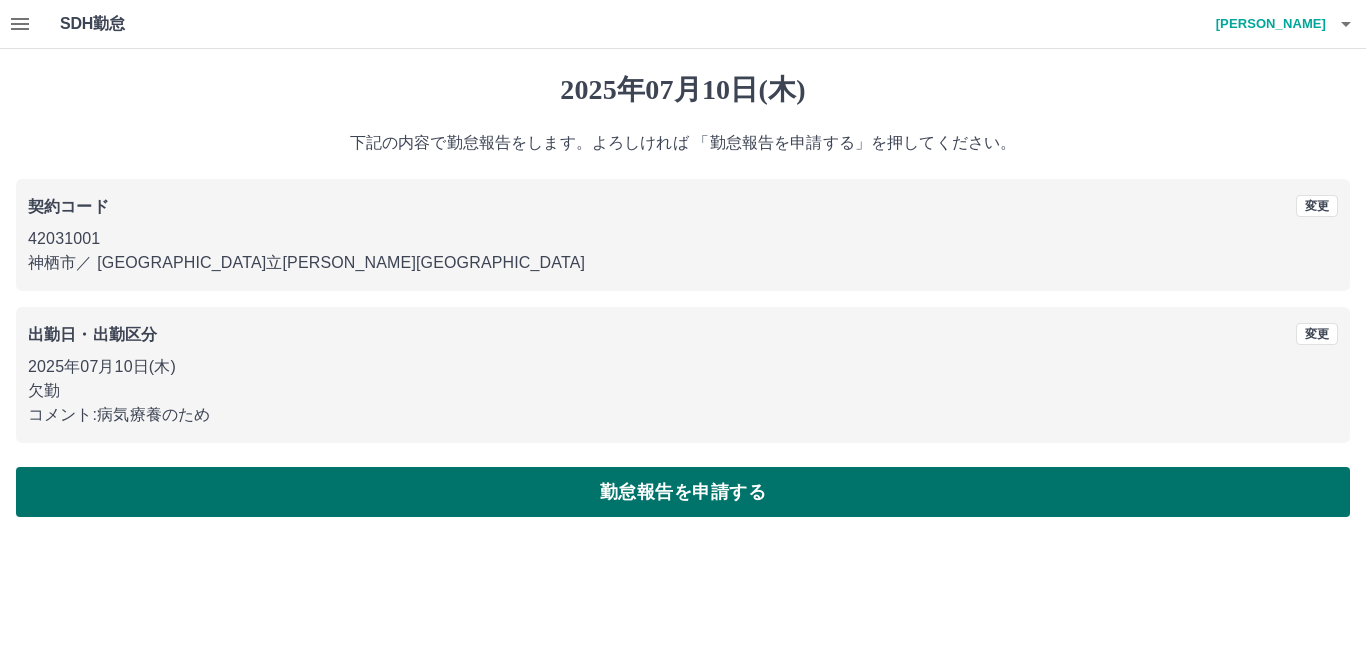 click on "勤怠報告を申請する" at bounding box center (683, 492) 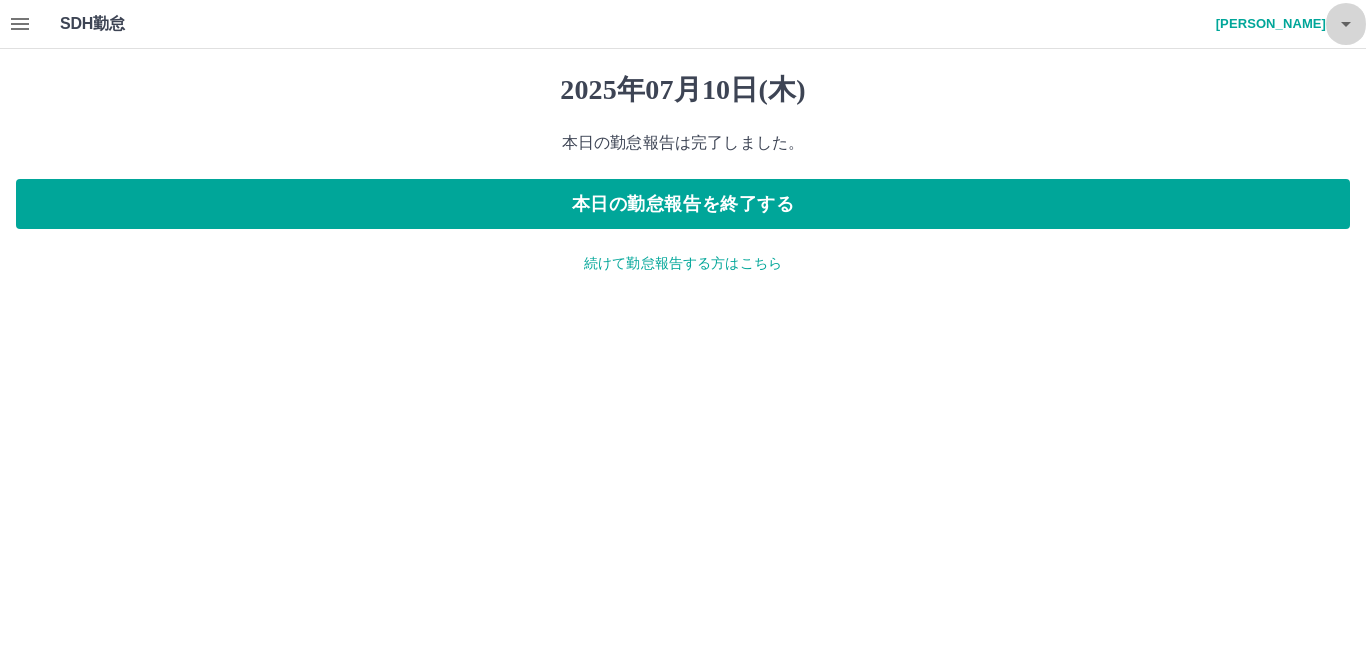 click 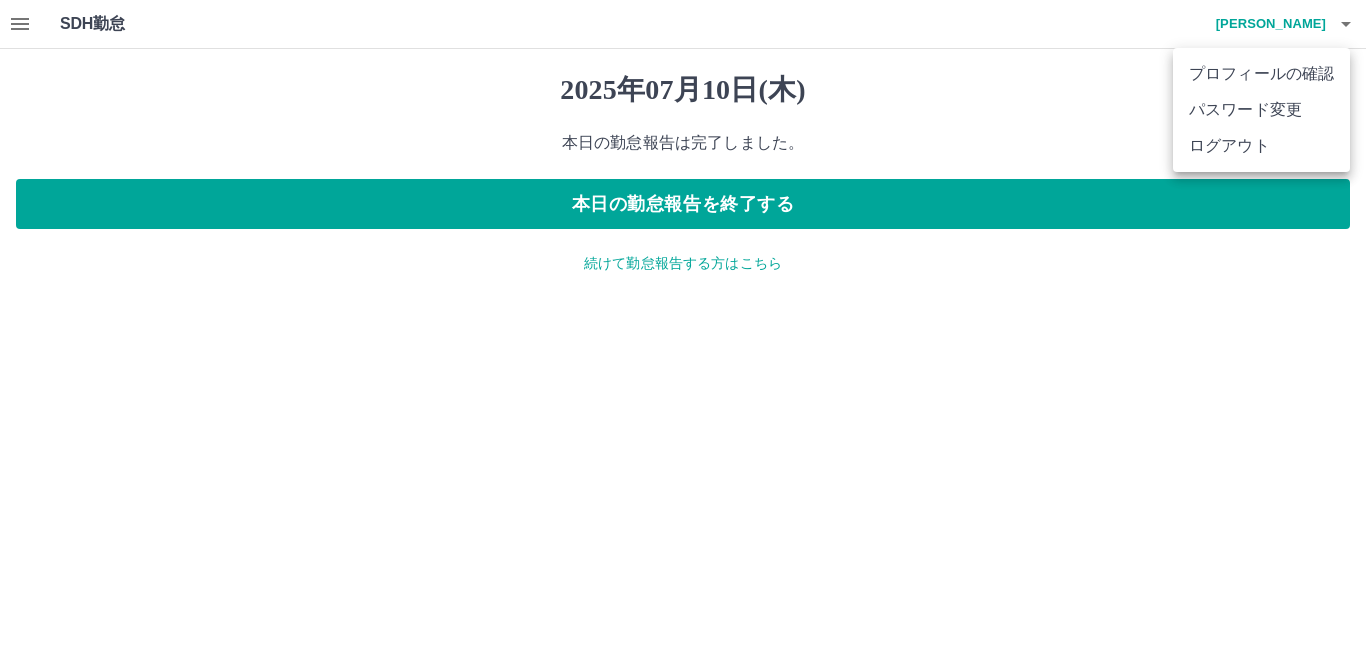 click on "ログアウト" at bounding box center [1261, 146] 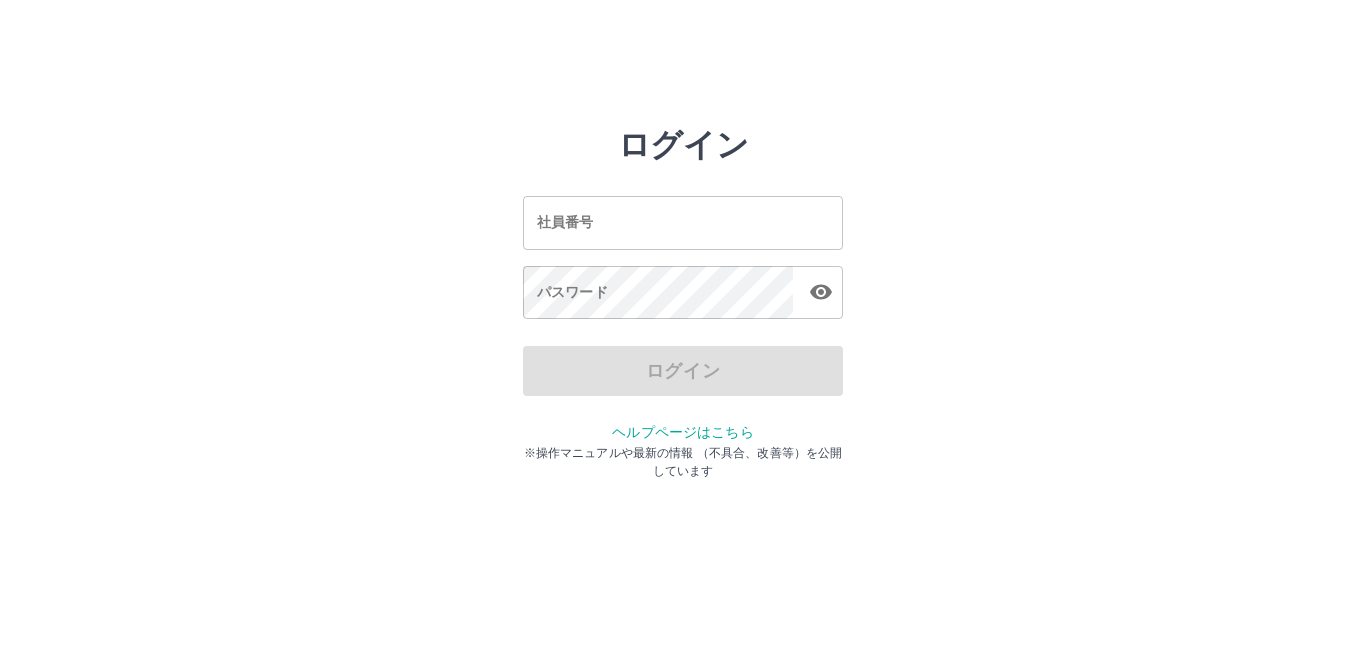scroll, scrollTop: 0, scrollLeft: 0, axis: both 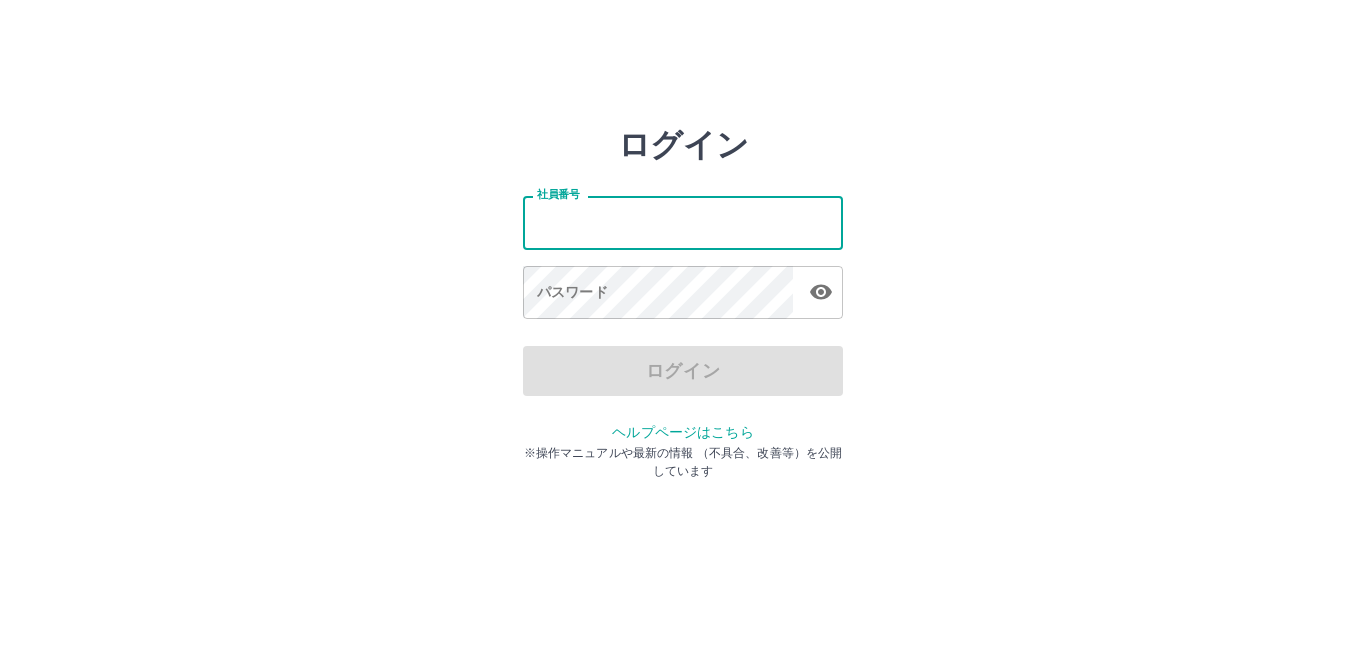 type on "*******" 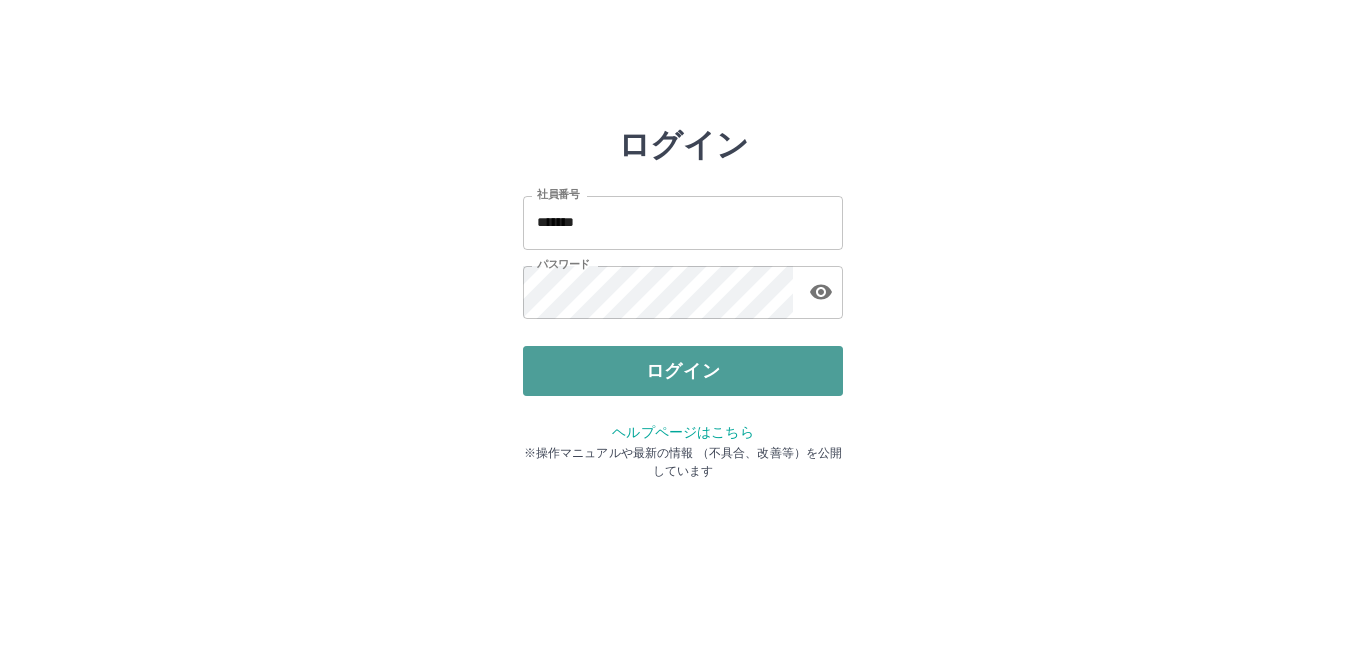 click on "ログイン" at bounding box center [683, 371] 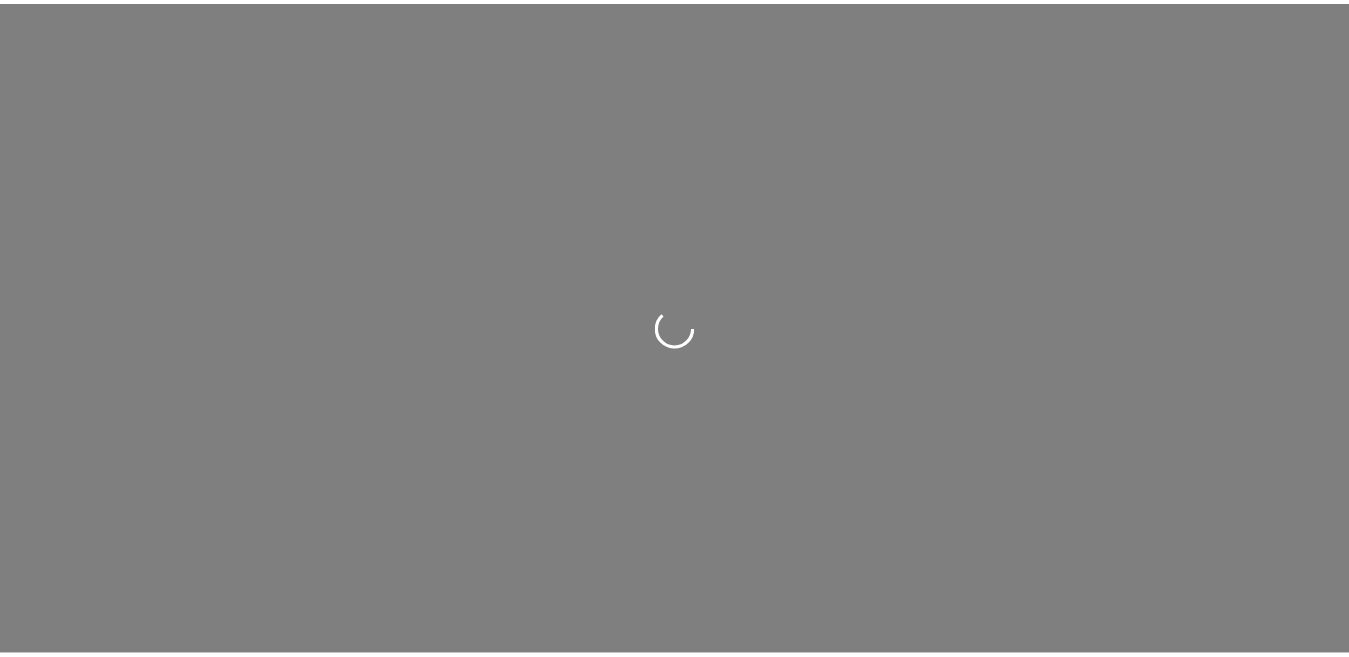 scroll, scrollTop: 0, scrollLeft: 0, axis: both 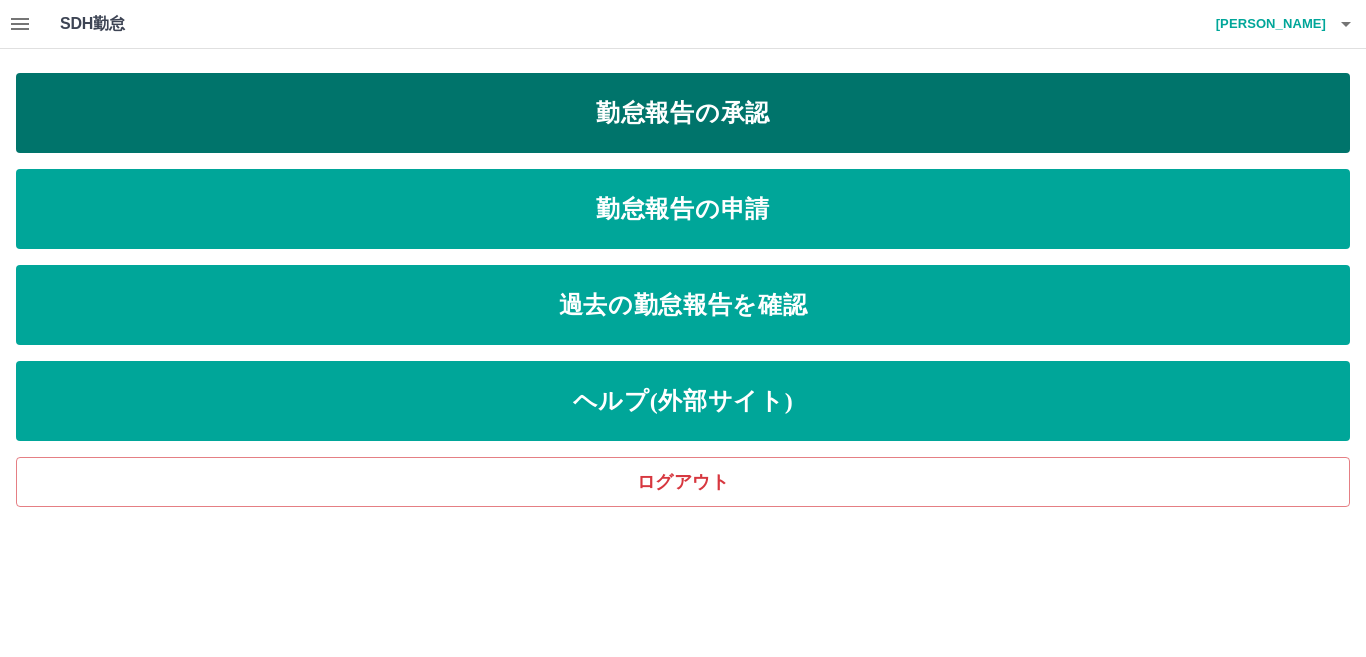click on "勤怠報告の承認" at bounding box center (683, 113) 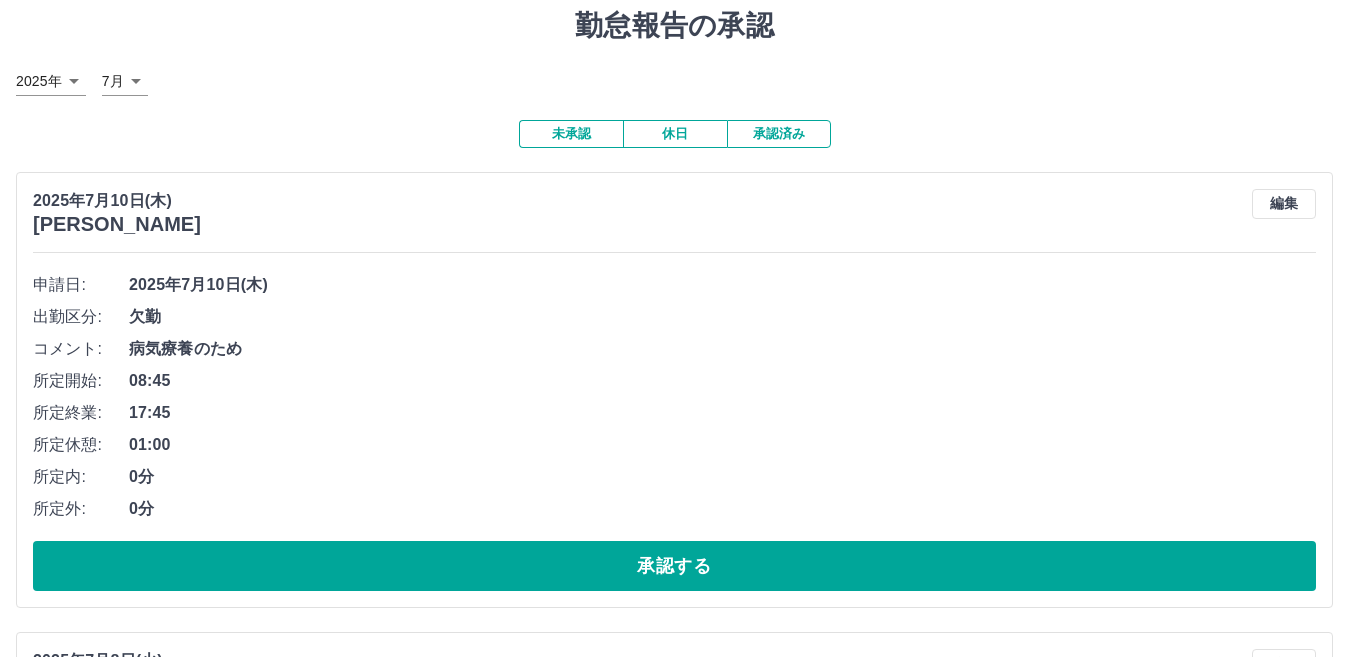 scroll, scrollTop: 100, scrollLeft: 0, axis: vertical 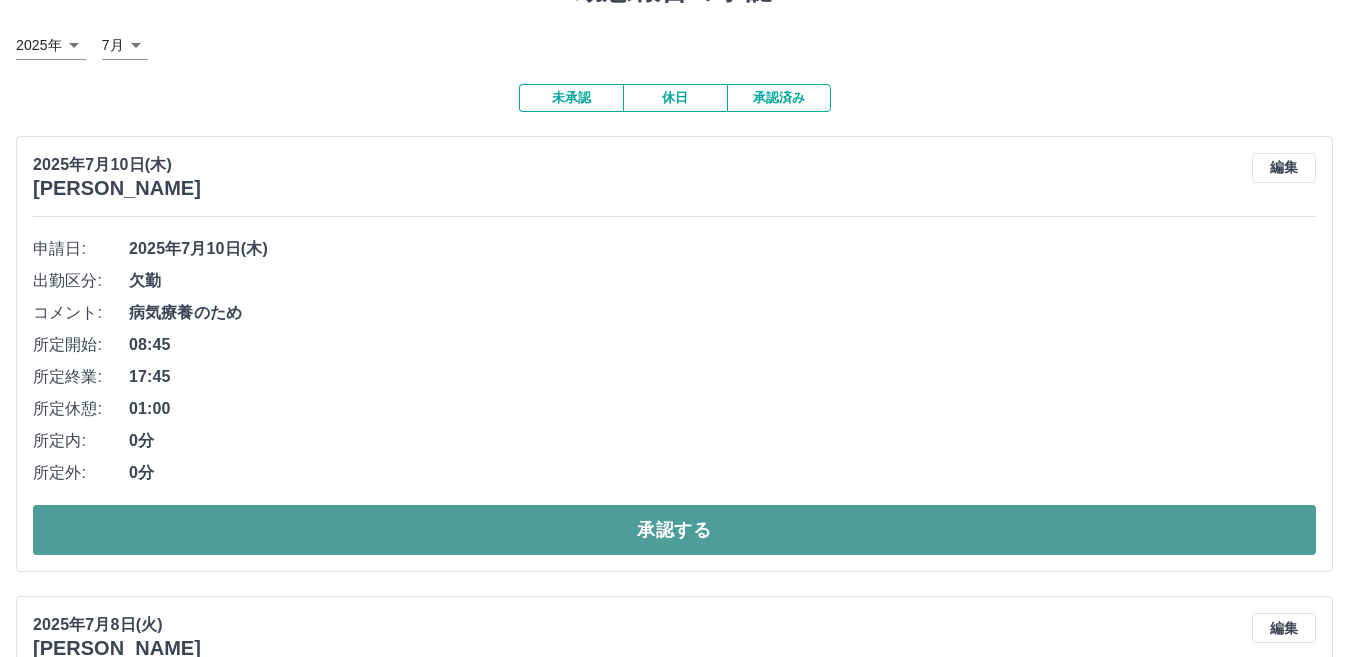 click on "承認する" at bounding box center [674, 530] 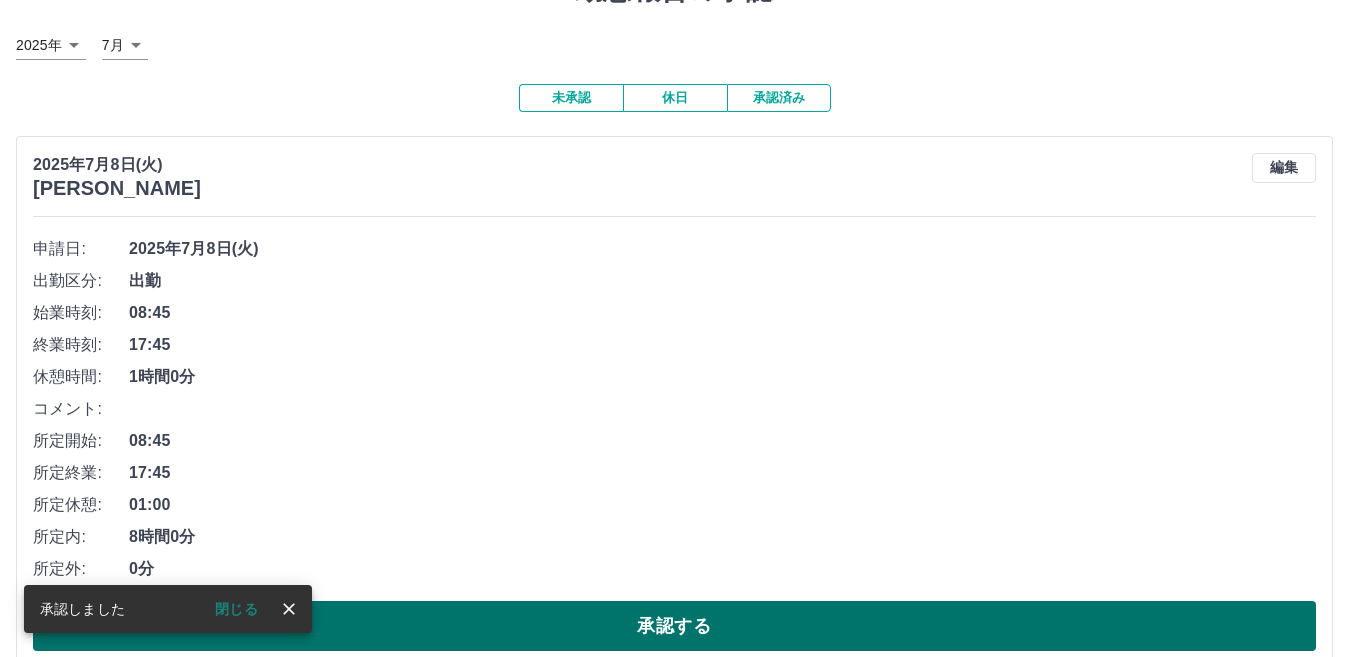 click on "承認する" at bounding box center [674, 626] 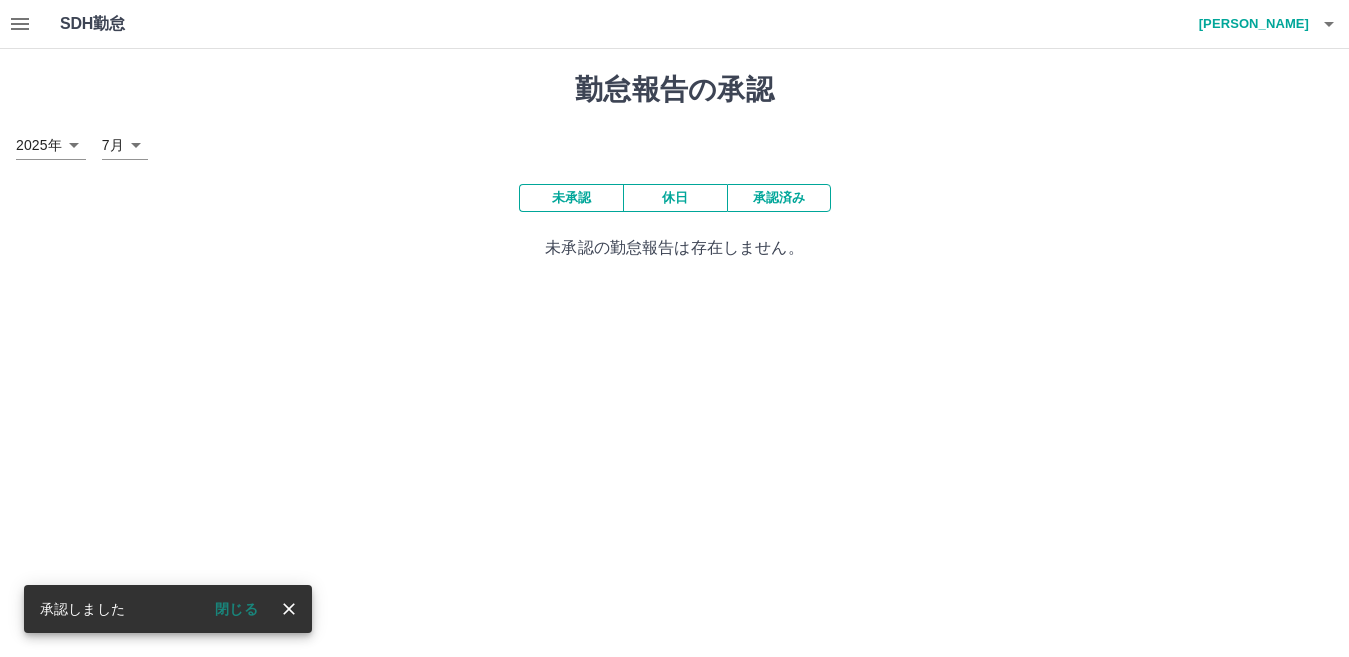 scroll, scrollTop: 0, scrollLeft: 0, axis: both 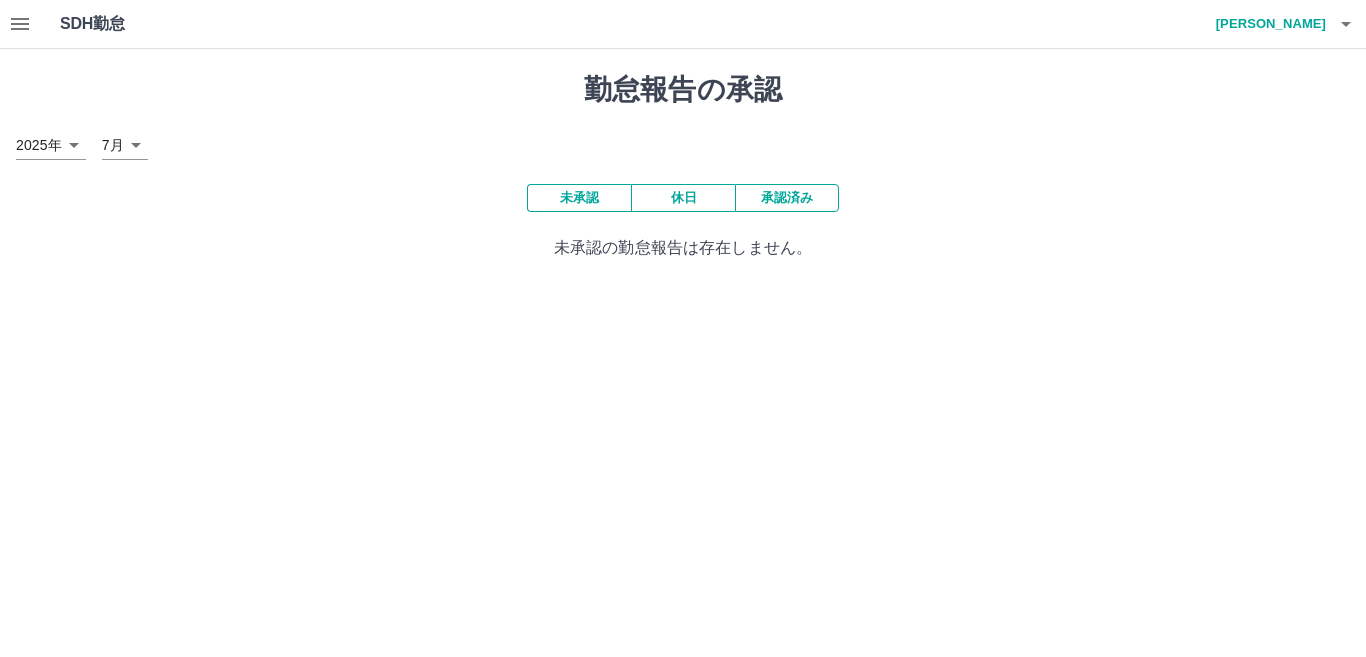 click on "承認済み" at bounding box center (787, 198) 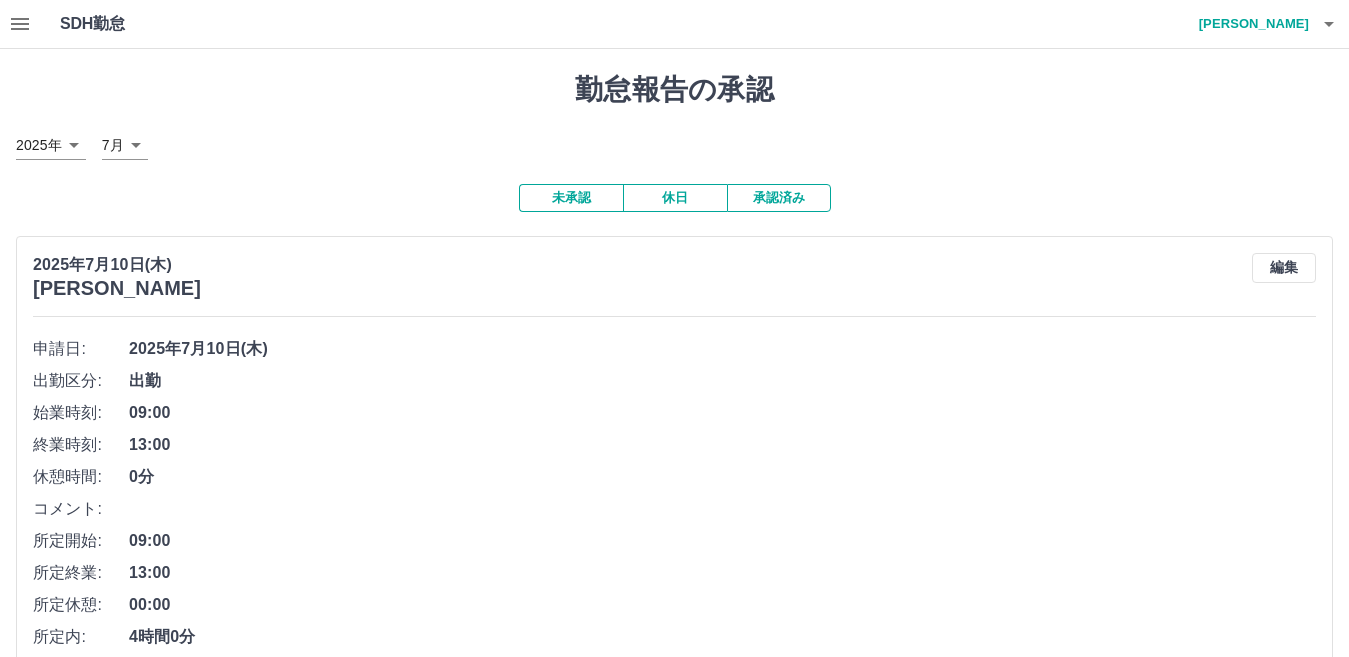 click on "承認済み" at bounding box center [779, 198] 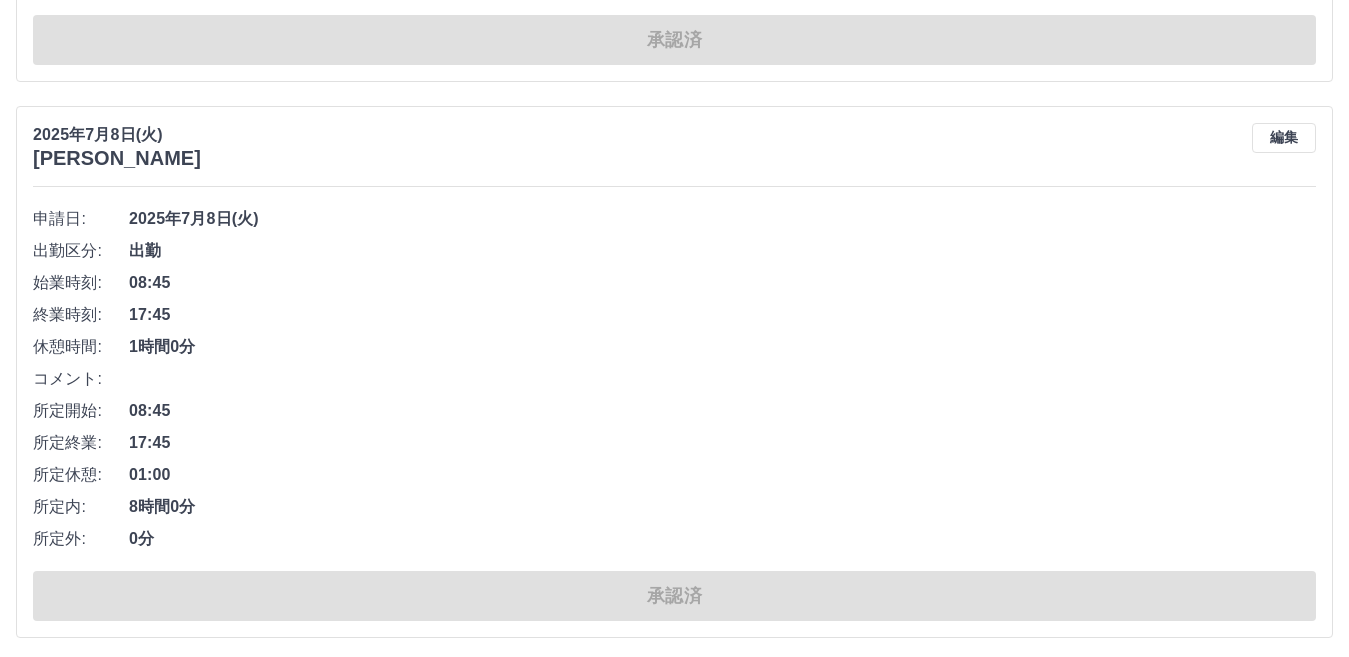 scroll, scrollTop: 13275, scrollLeft: 0, axis: vertical 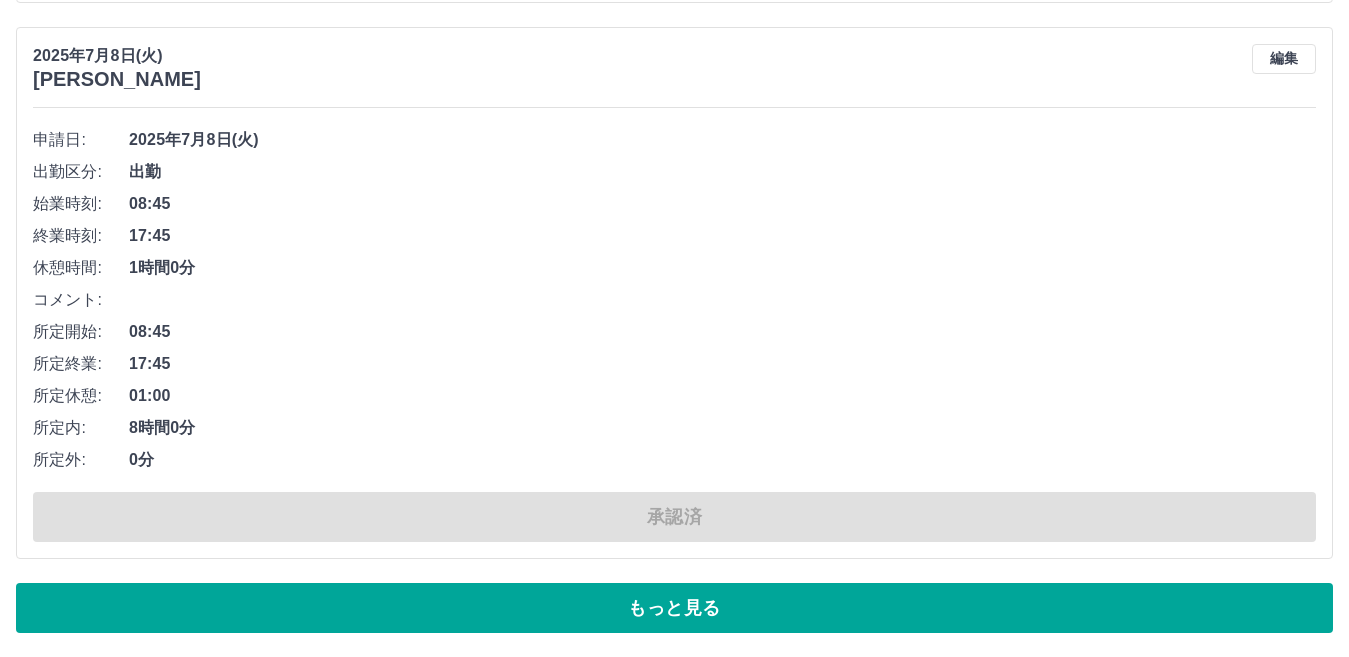 click on "もっと見る" at bounding box center (674, 608) 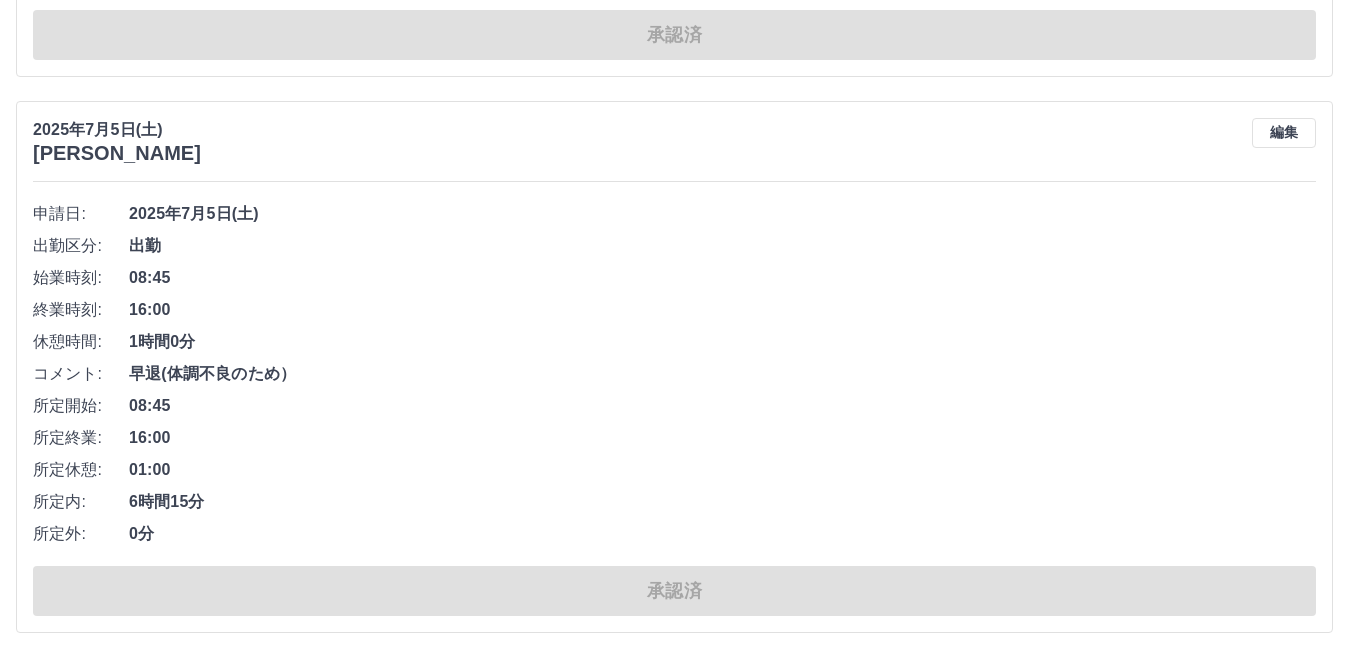 scroll, scrollTop: 19975, scrollLeft: 0, axis: vertical 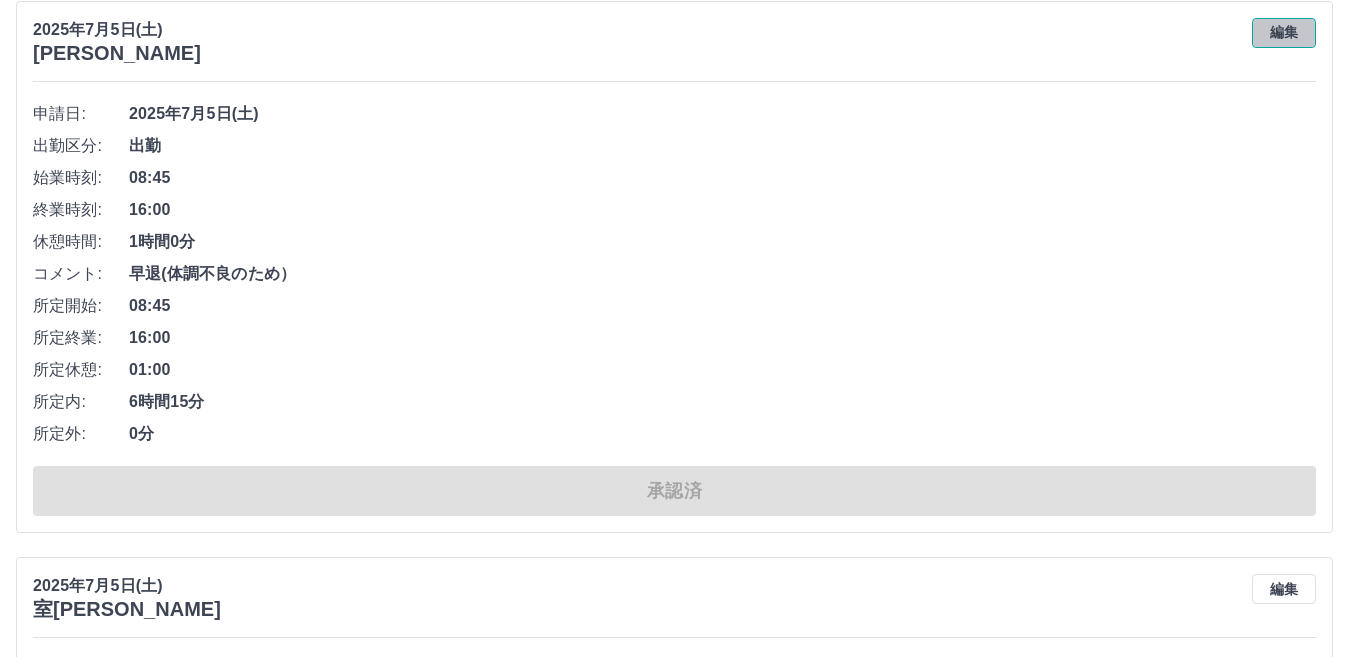 click on "編集" at bounding box center (1284, 33) 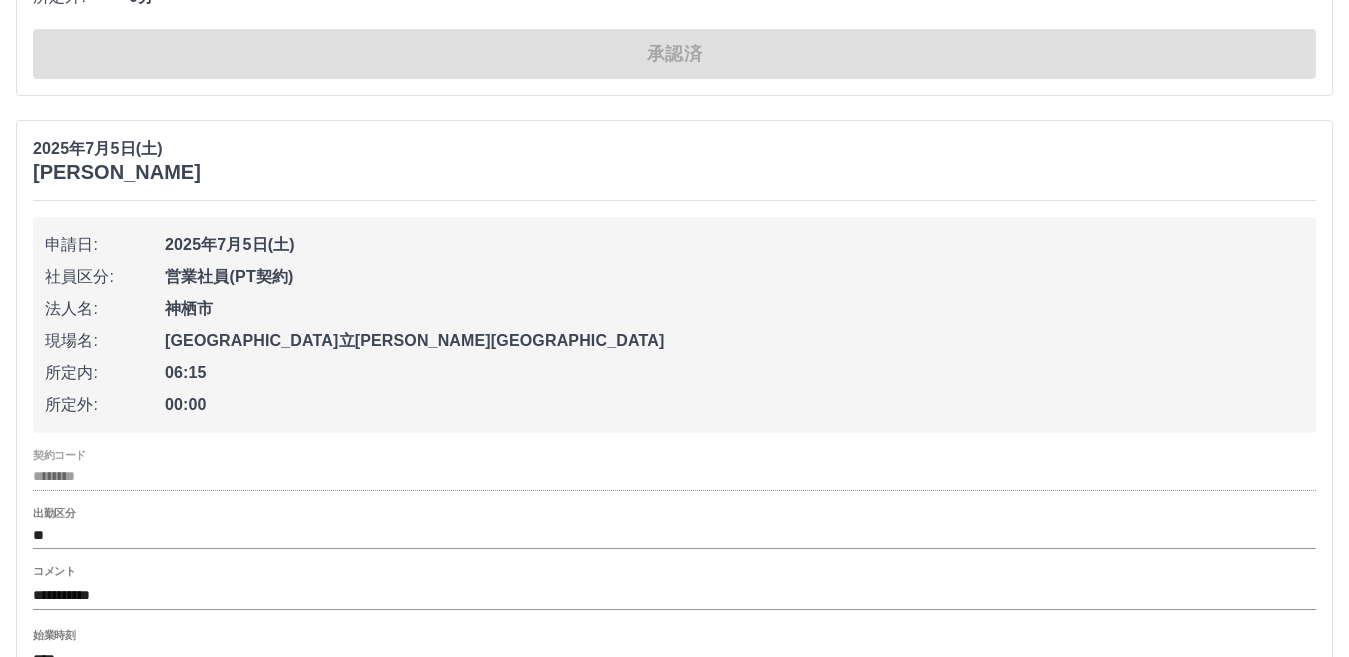 scroll, scrollTop: 19875, scrollLeft: 0, axis: vertical 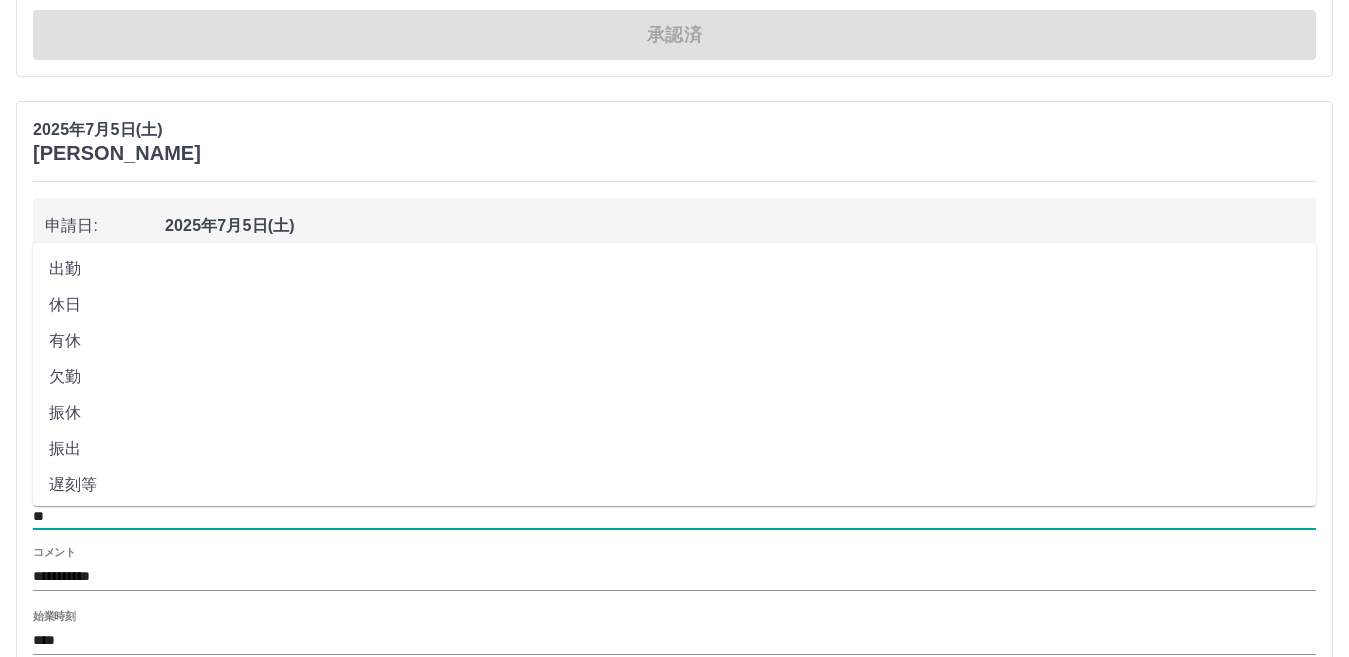 click on "**" at bounding box center (674, 516) 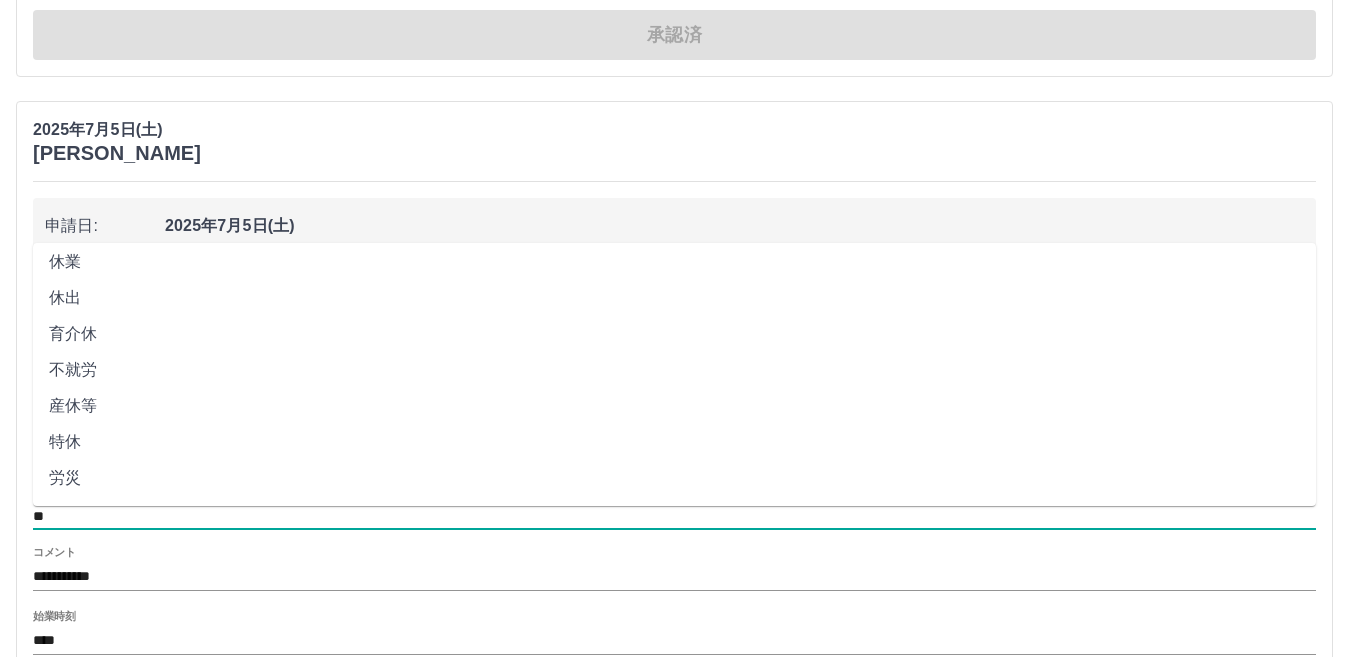 scroll, scrollTop: 401, scrollLeft: 0, axis: vertical 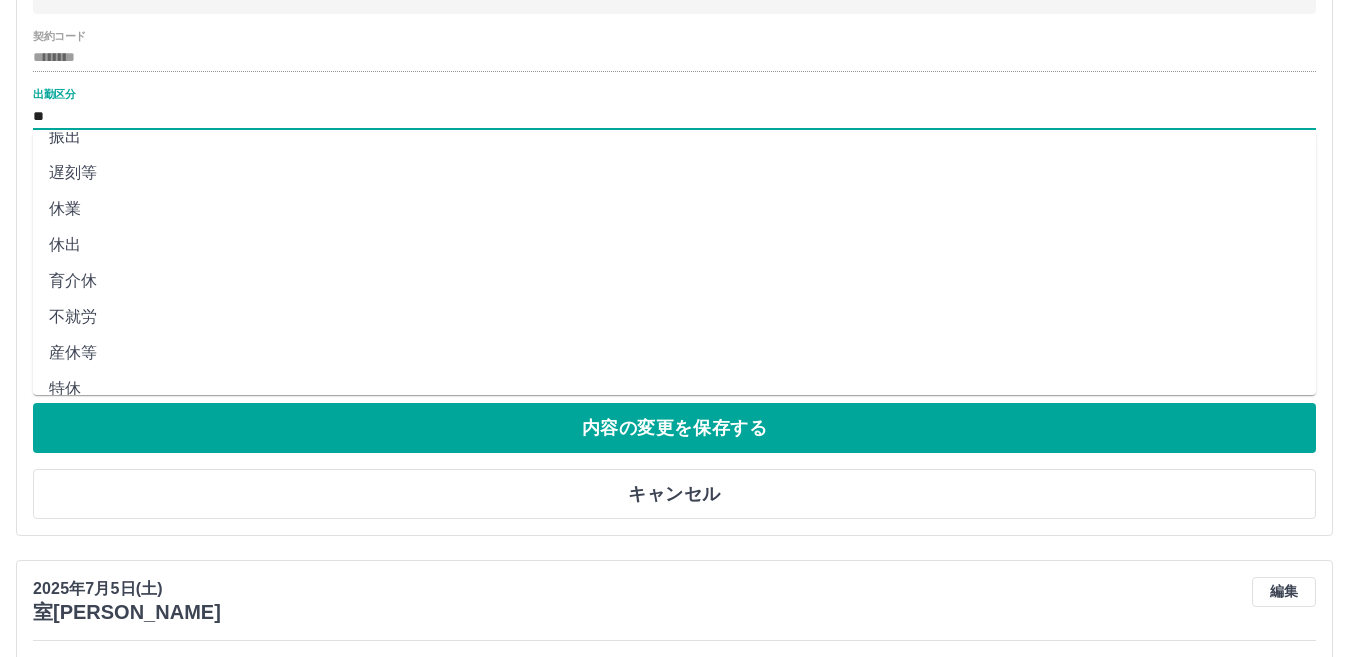 click on "遅刻等" at bounding box center (674, 173) 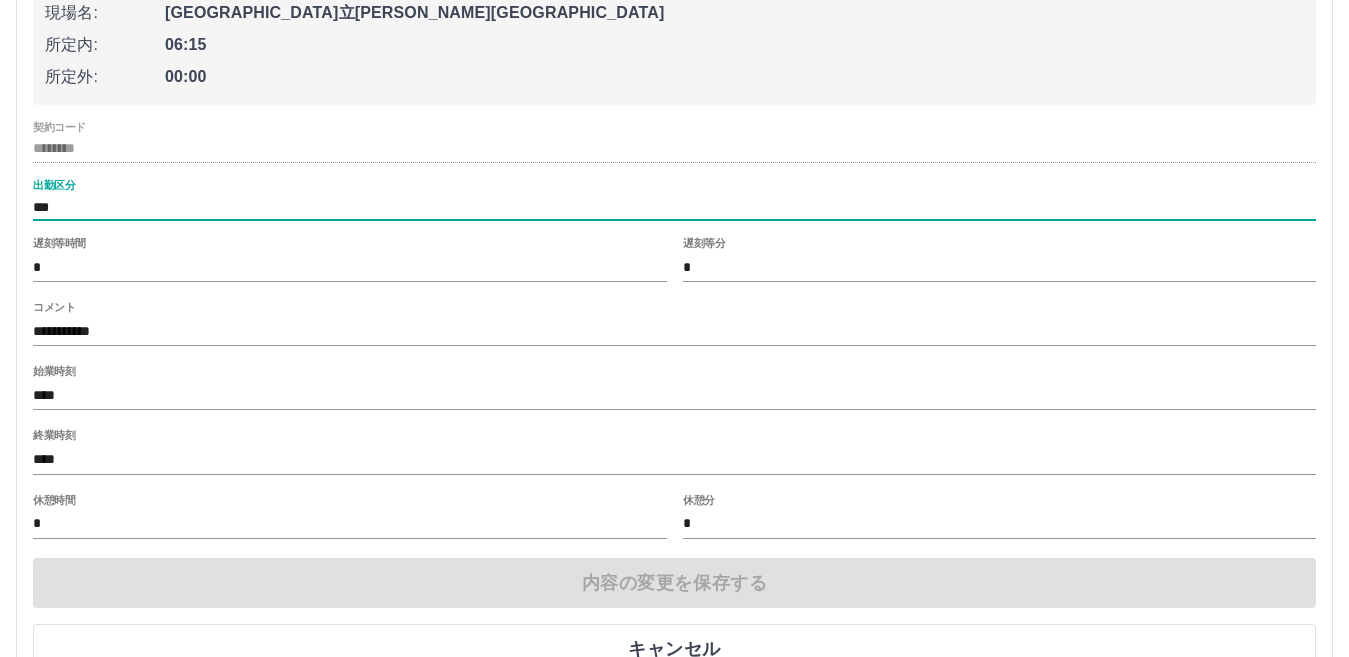 scroll, scrollTop: 20175, scrollLeft: 0, axis: vertical 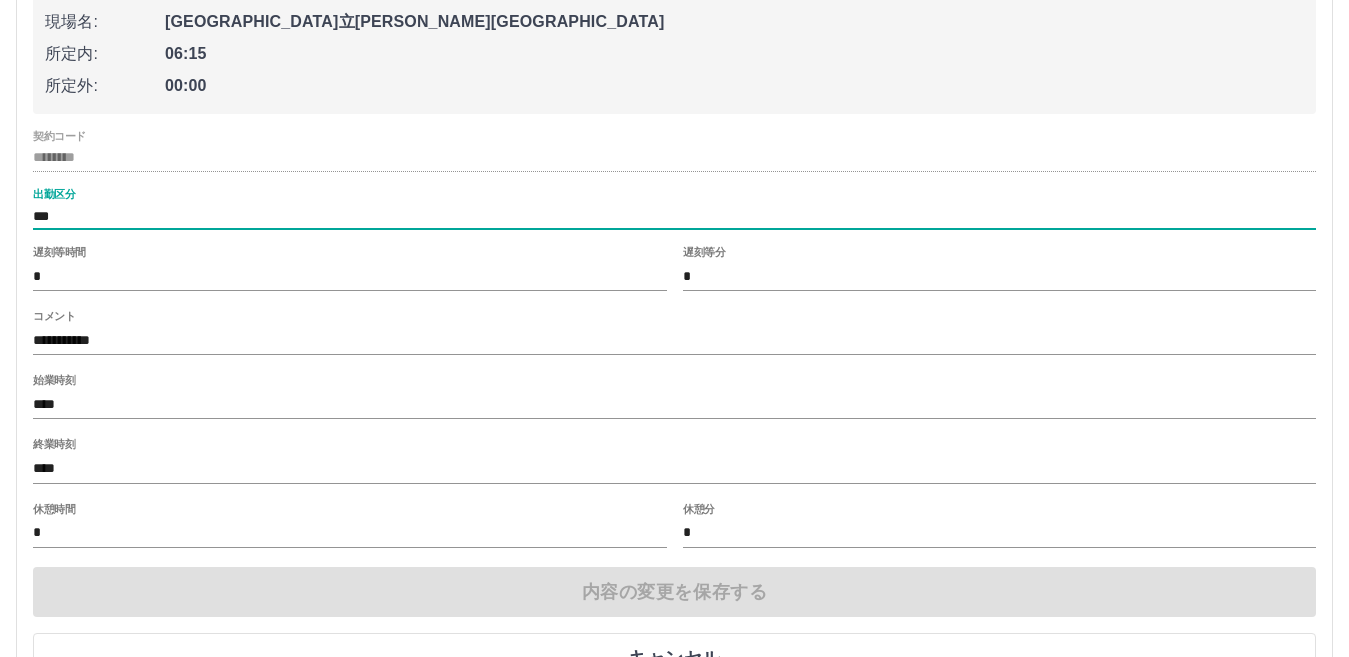 click on "****" at bounding box center (674, 404) 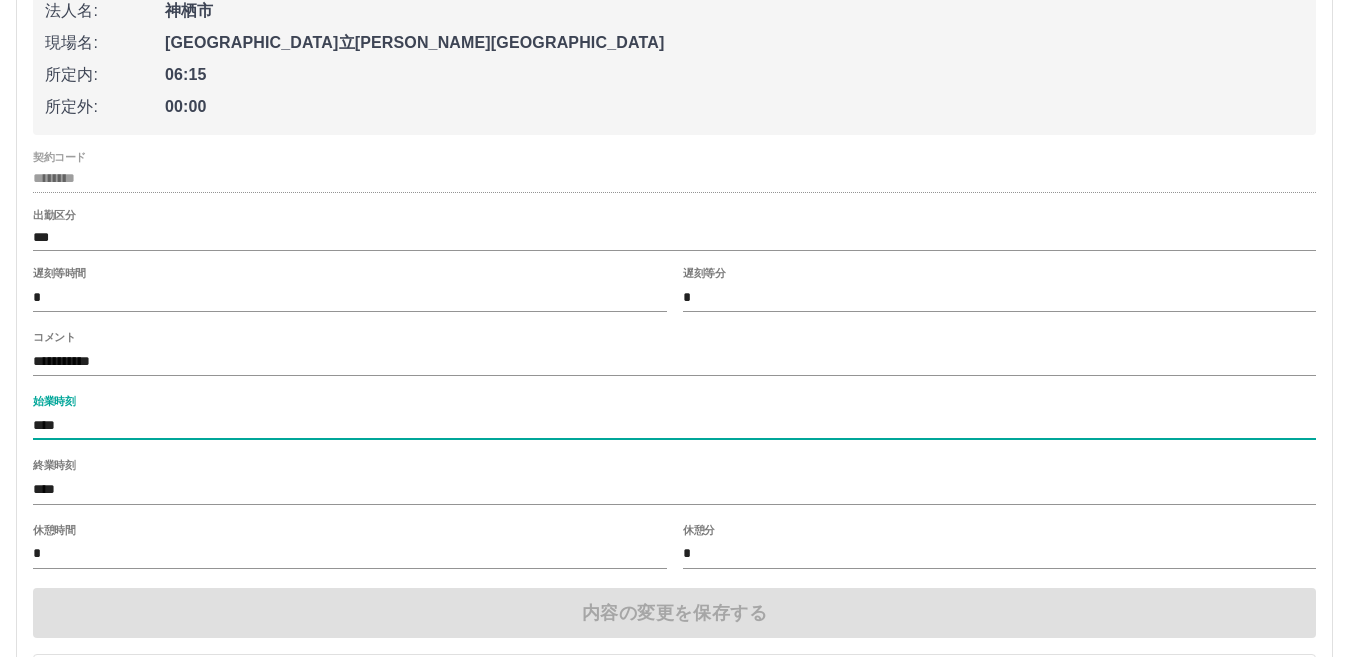 scroll, scrollTop: 20275, scrollLeft: 0, axis: vertical 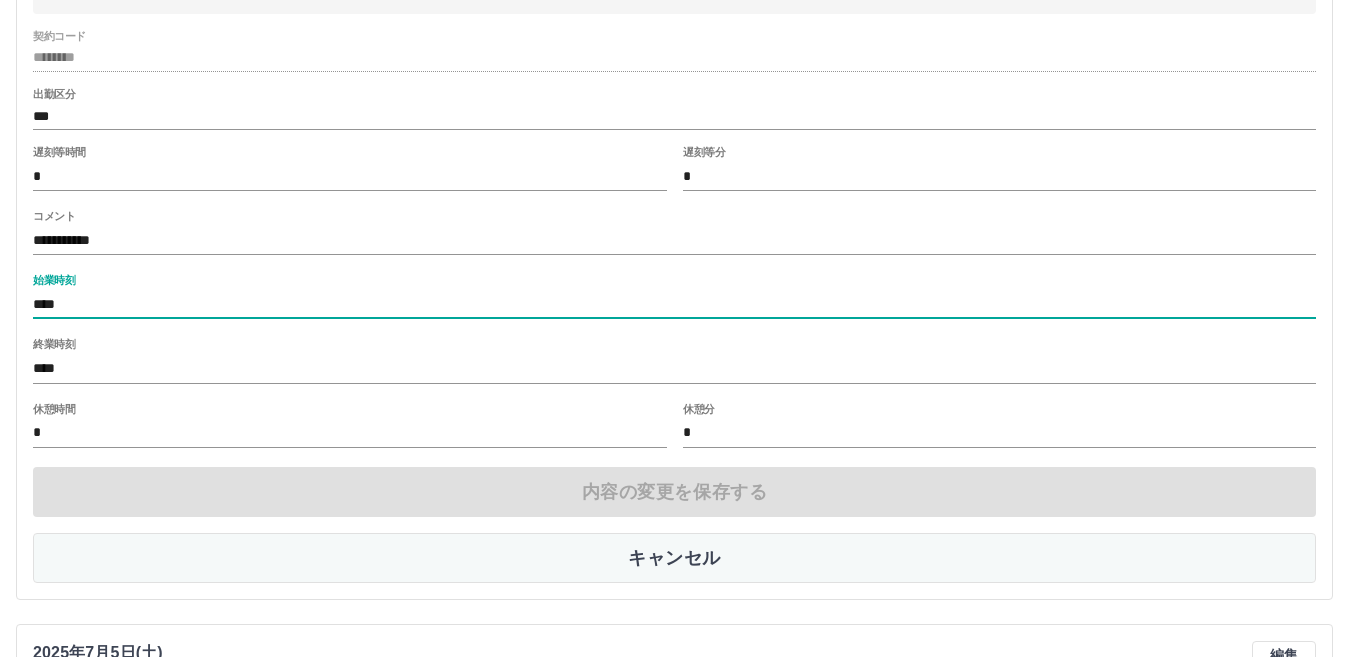 click on "キャンセル" at bounding box center [674, 558] 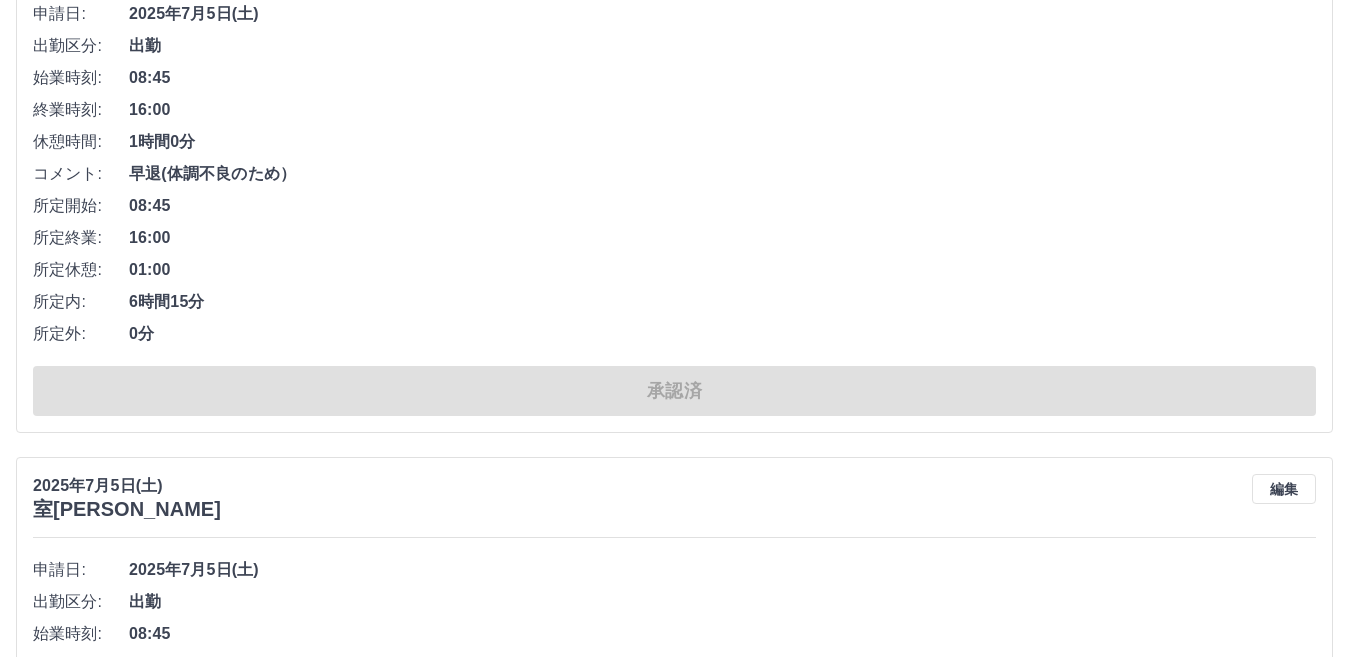 scroll, scrollTop: 19975, scrollLeft: 0, axis: vertical 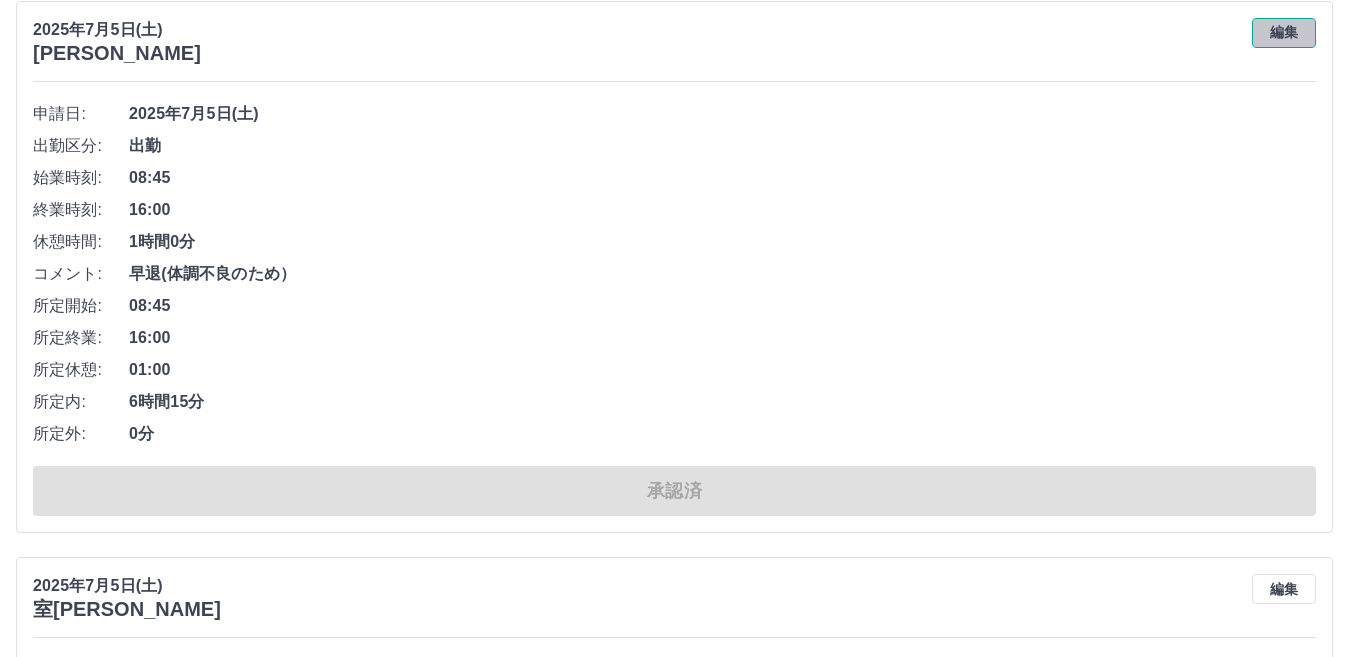 click on "編集" at bounding box center [1284, 33] 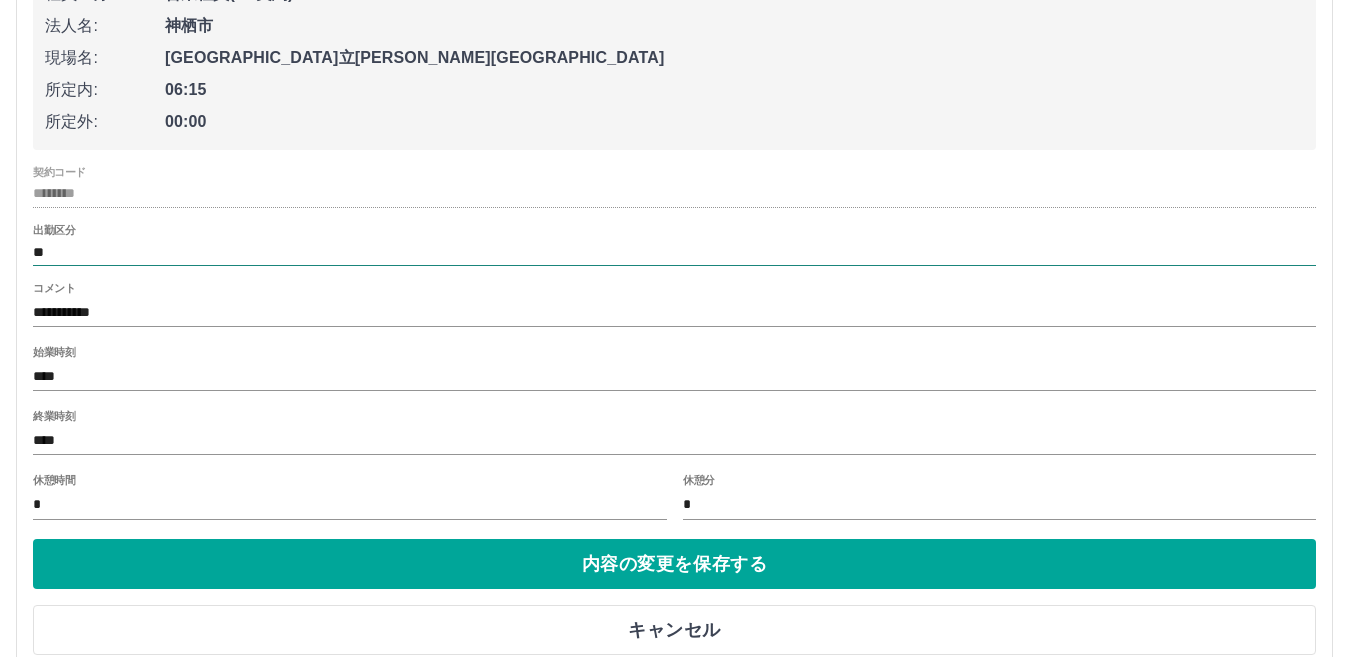 scroll, scrollTop: 20175, scrollLeft: 0, axis: vertical 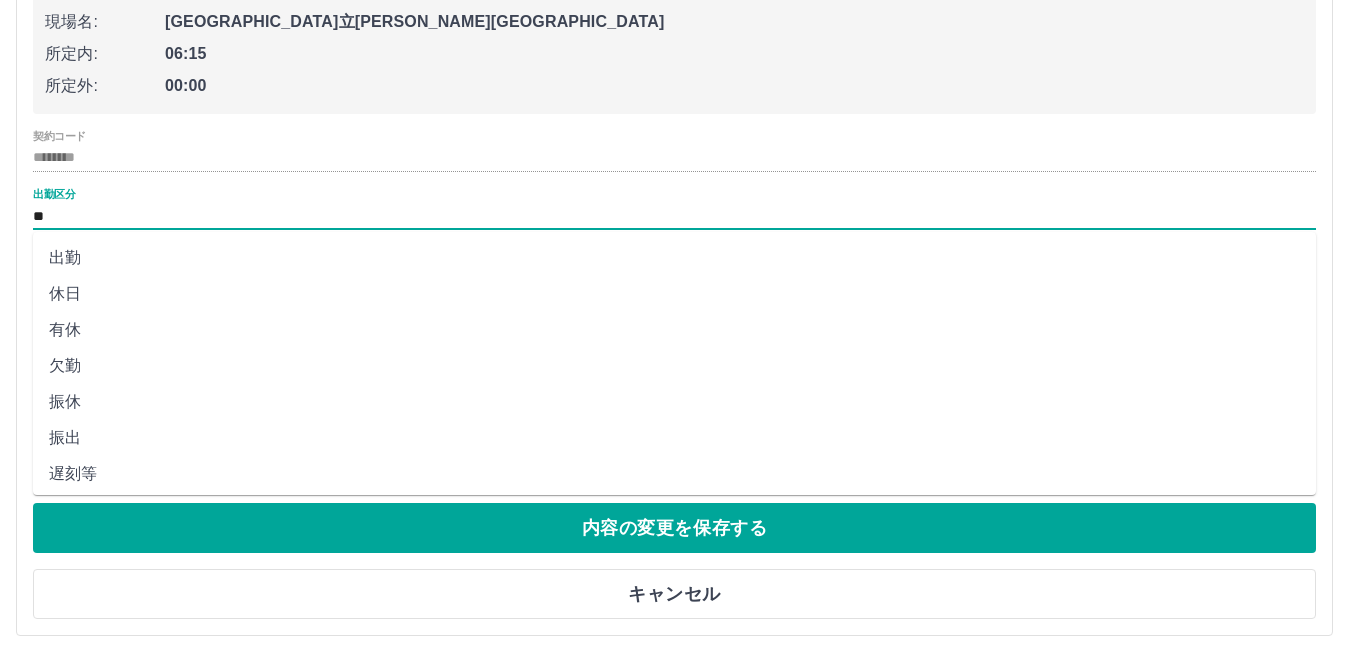 click on "**" at bounding box center [674, 216] 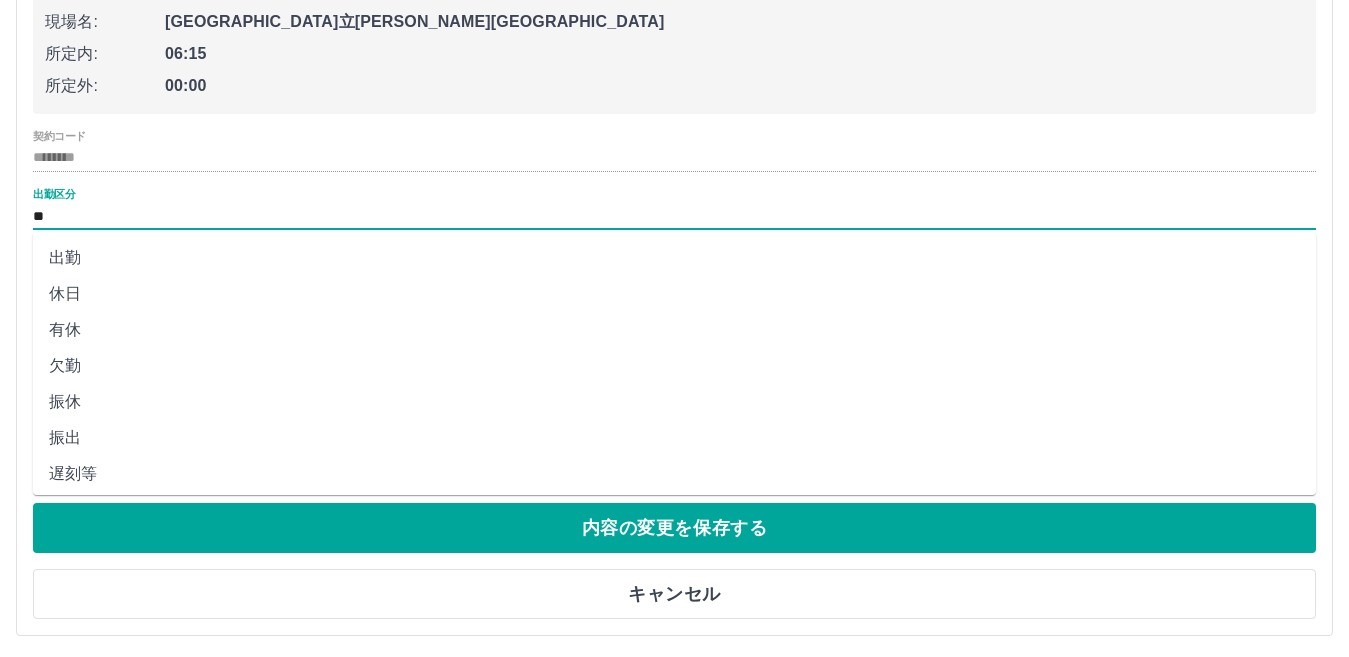 click on "遅刻等" at bounding box center (674, 474) 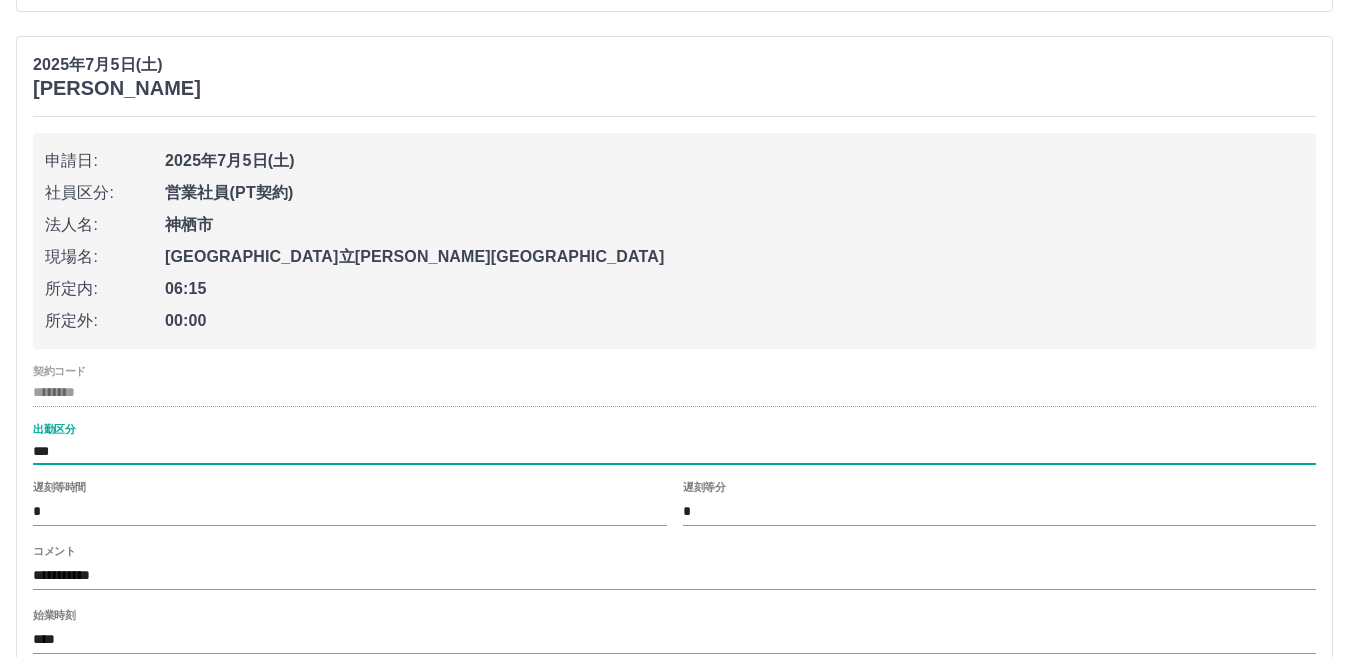 scroll, scrollTop: 19975, scrollLeft: 0, axis: vertical 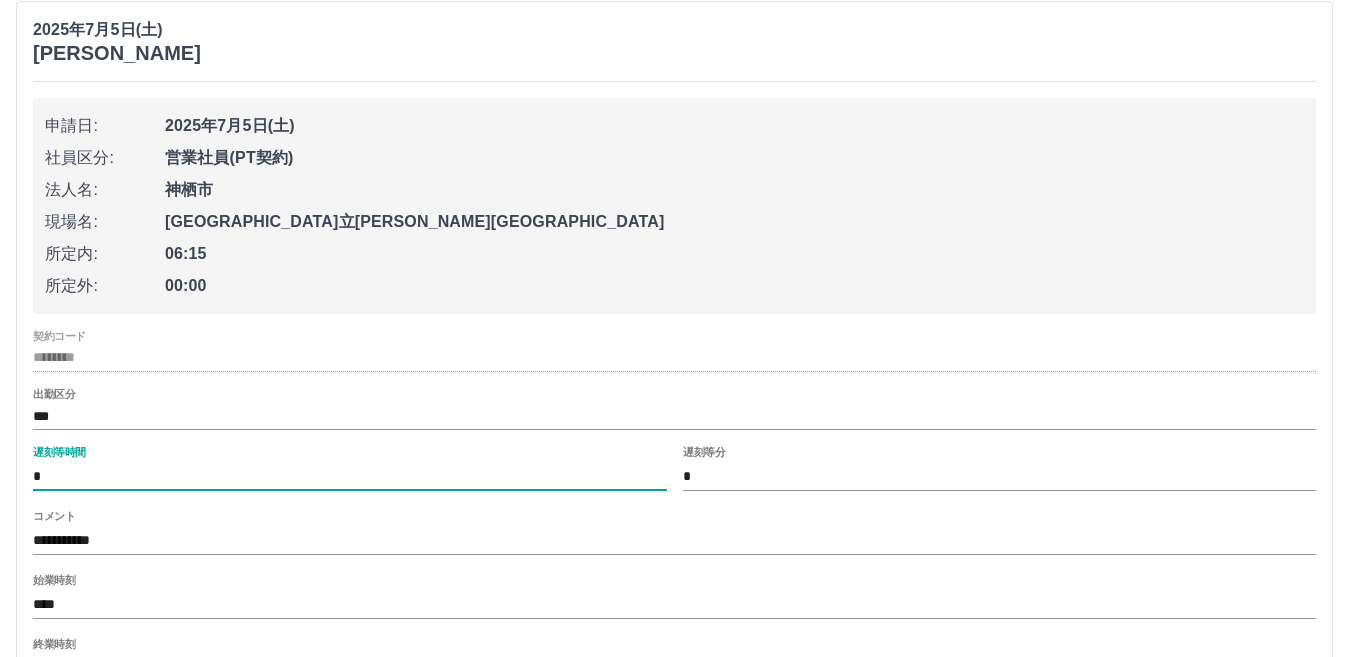 click on "*" at bounding box center [350, 476] 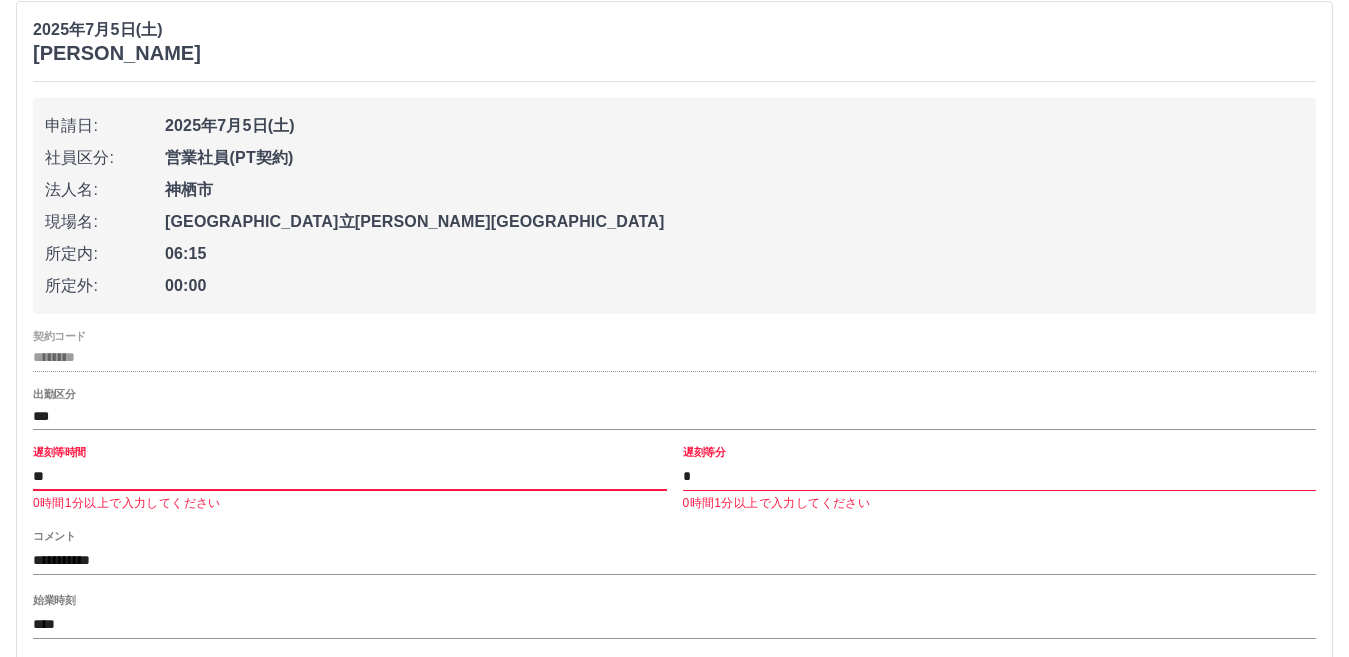 type on "*" 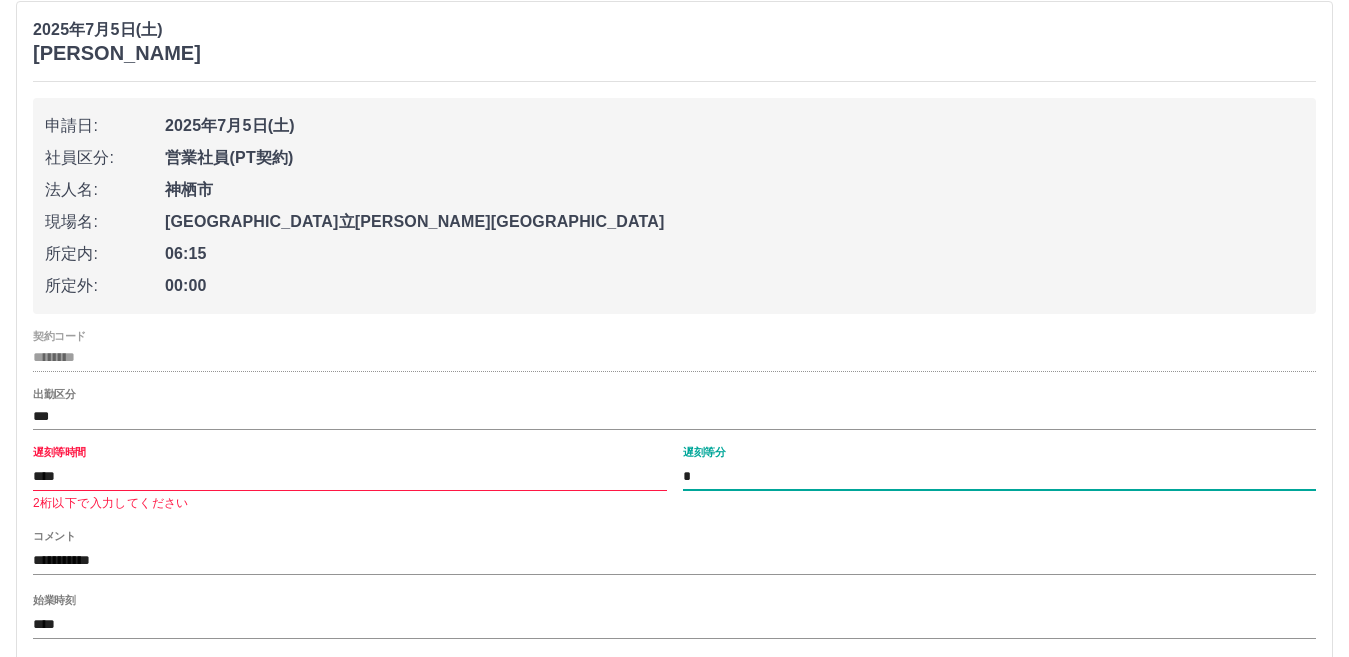 click on "*" at bounding box center [1000, 476] 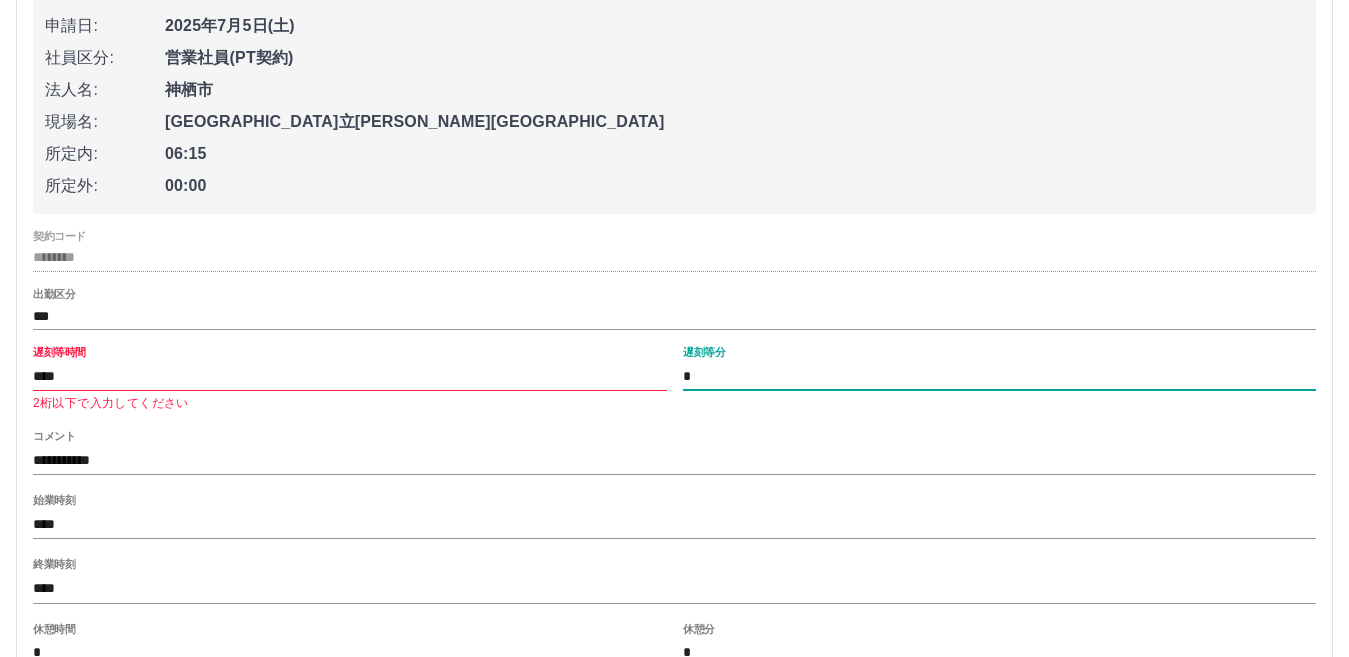 click on "****" at bounding box center (350, 376) 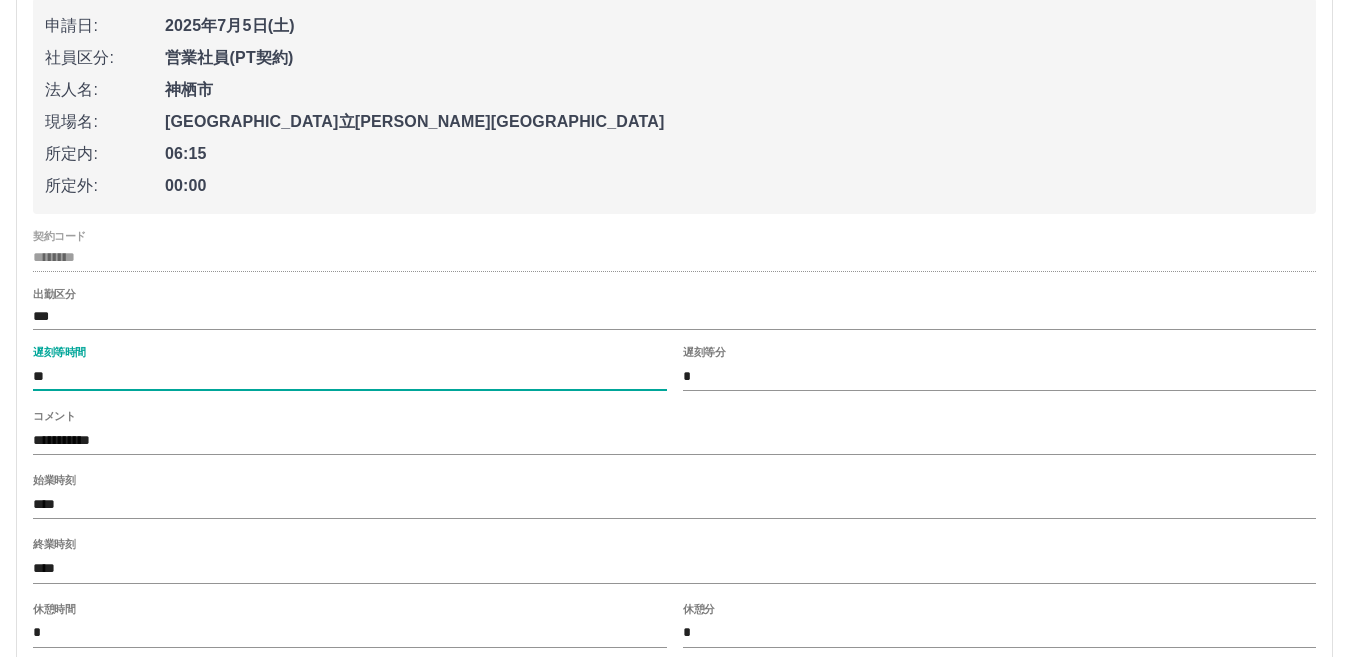type on "*" 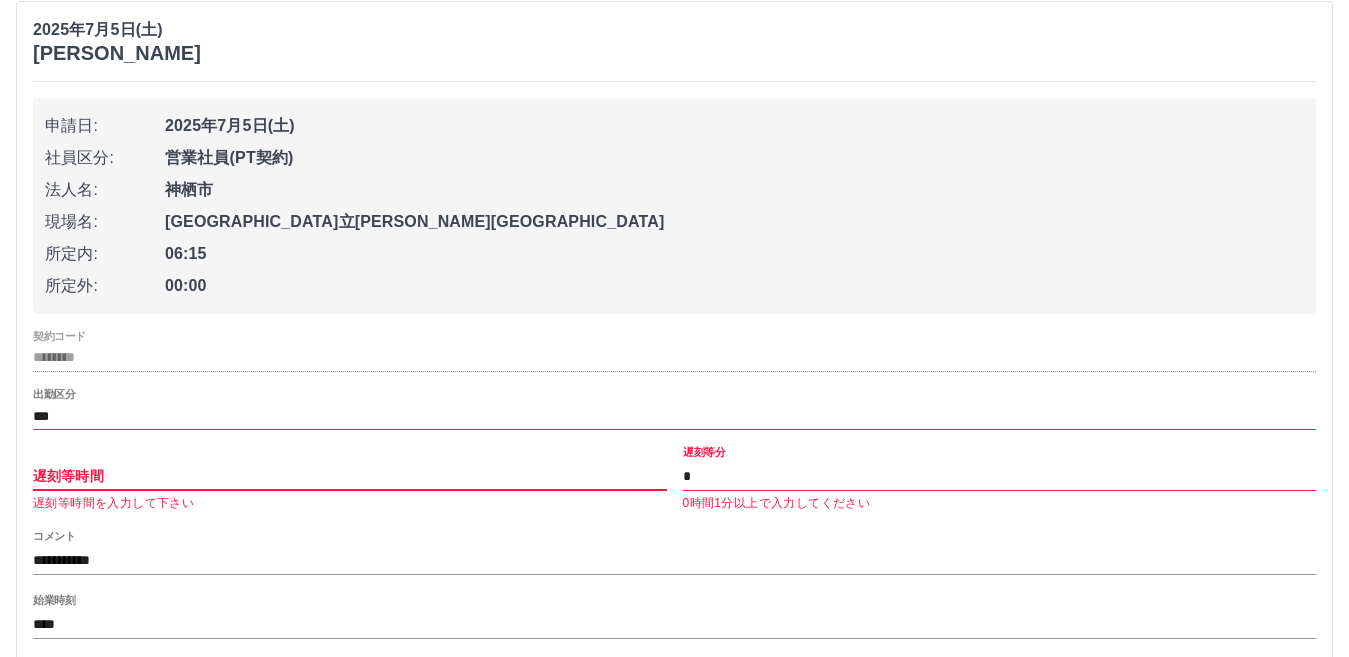 scroll, scrollTop: 20075, scrollLeft: 0, axis: vertical 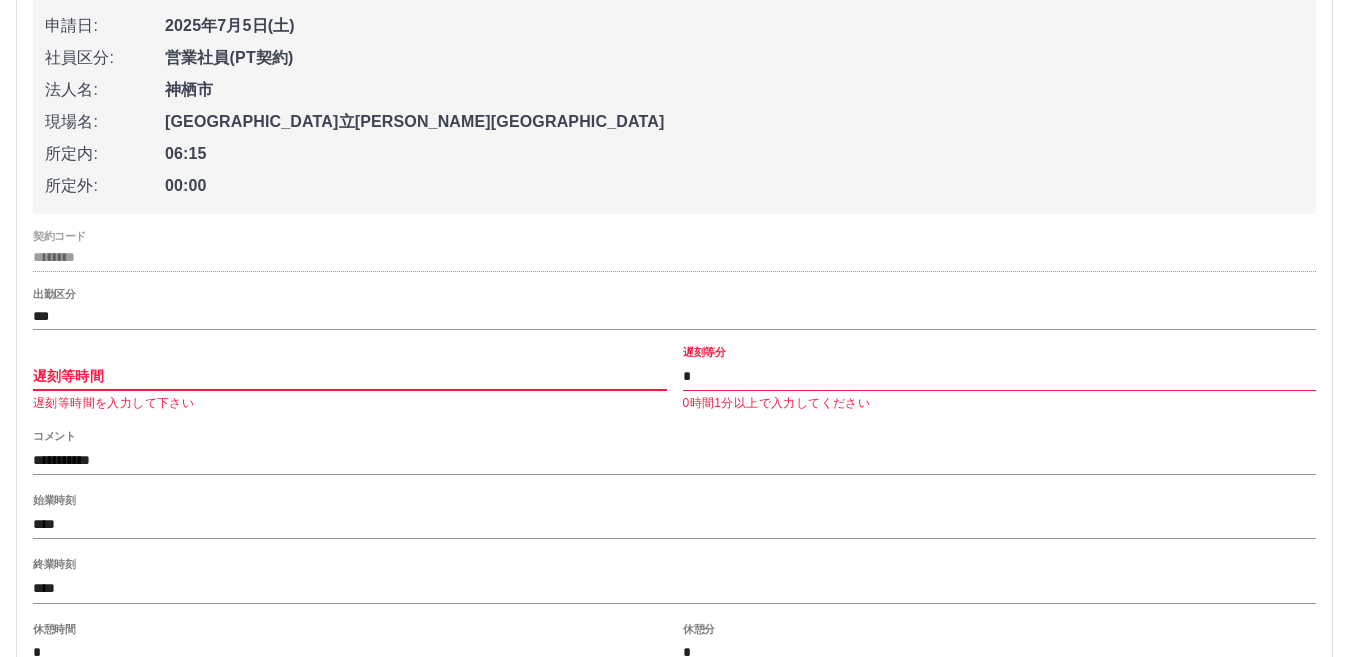click on "出勤区分 ***" at bounding box center [674, 309] 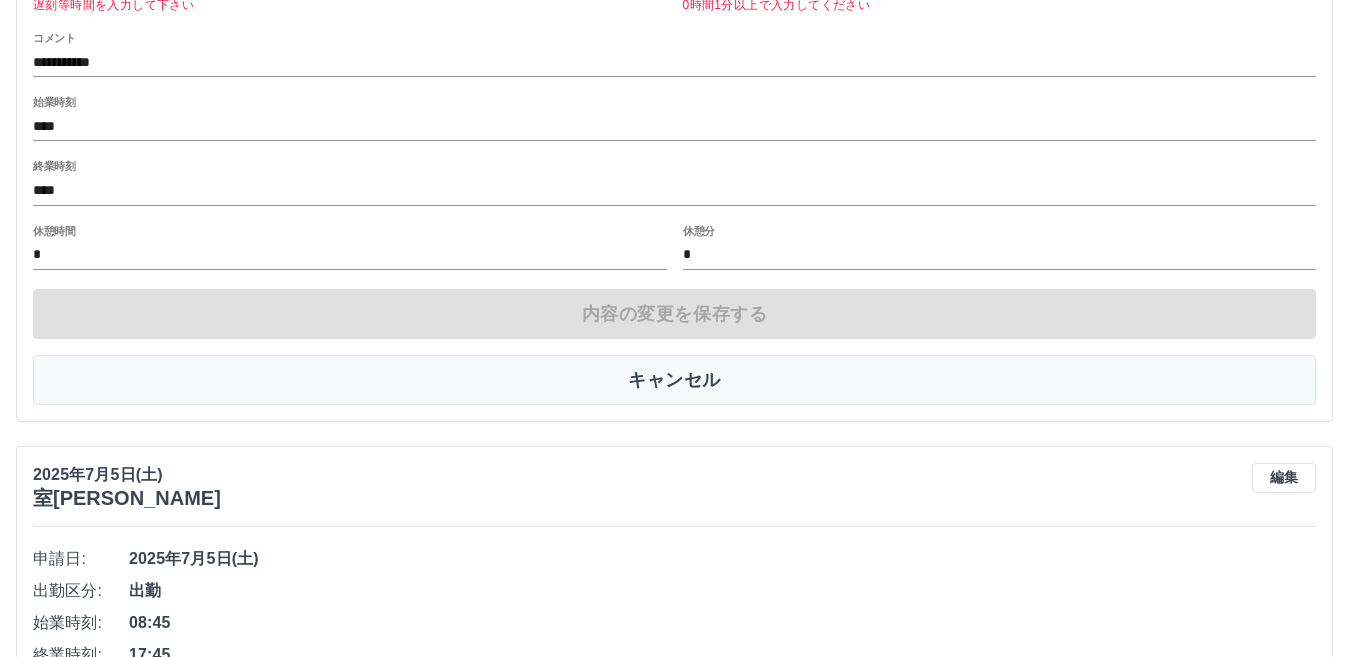 scroll, scrollTop: 20475, scrollLeft: 0, axis: vertical 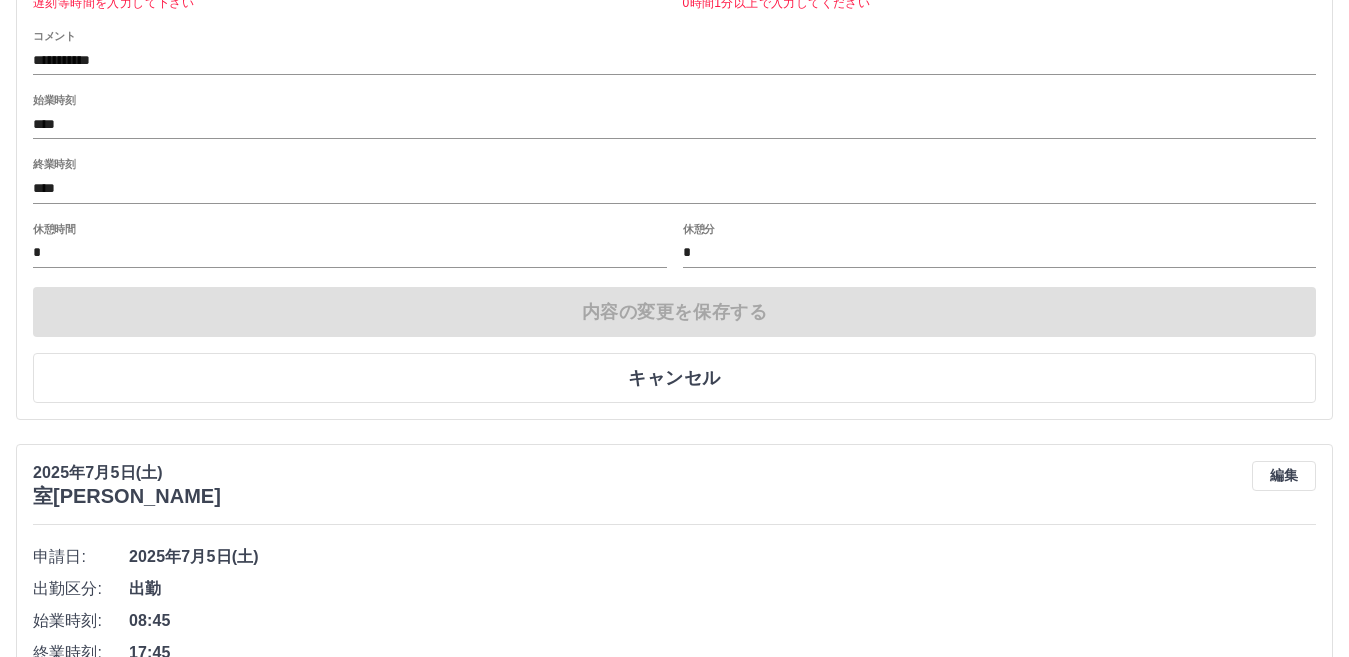 drag, startPoint x: 744, startPoint y: 383, endPoint x: 750, endPoint y: 373, distance: 11.661903 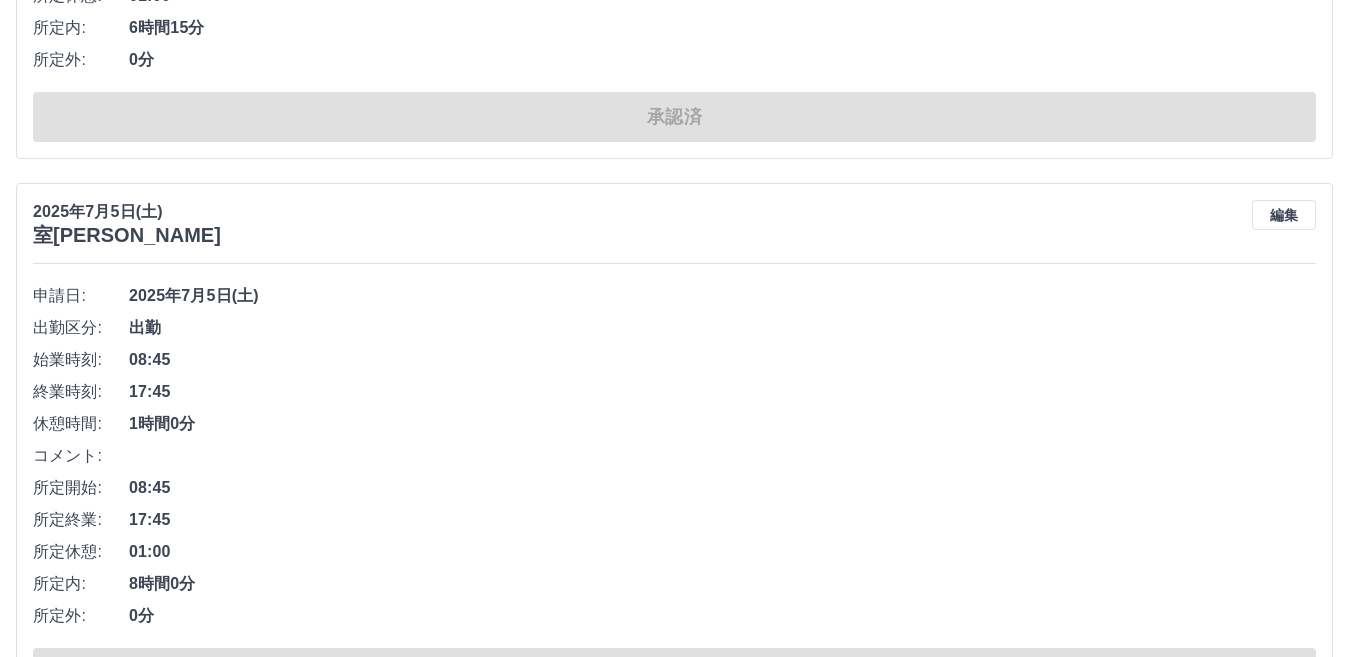 scroll, scrollTop: 20075, scrollLeft: 0, axis: vertical 